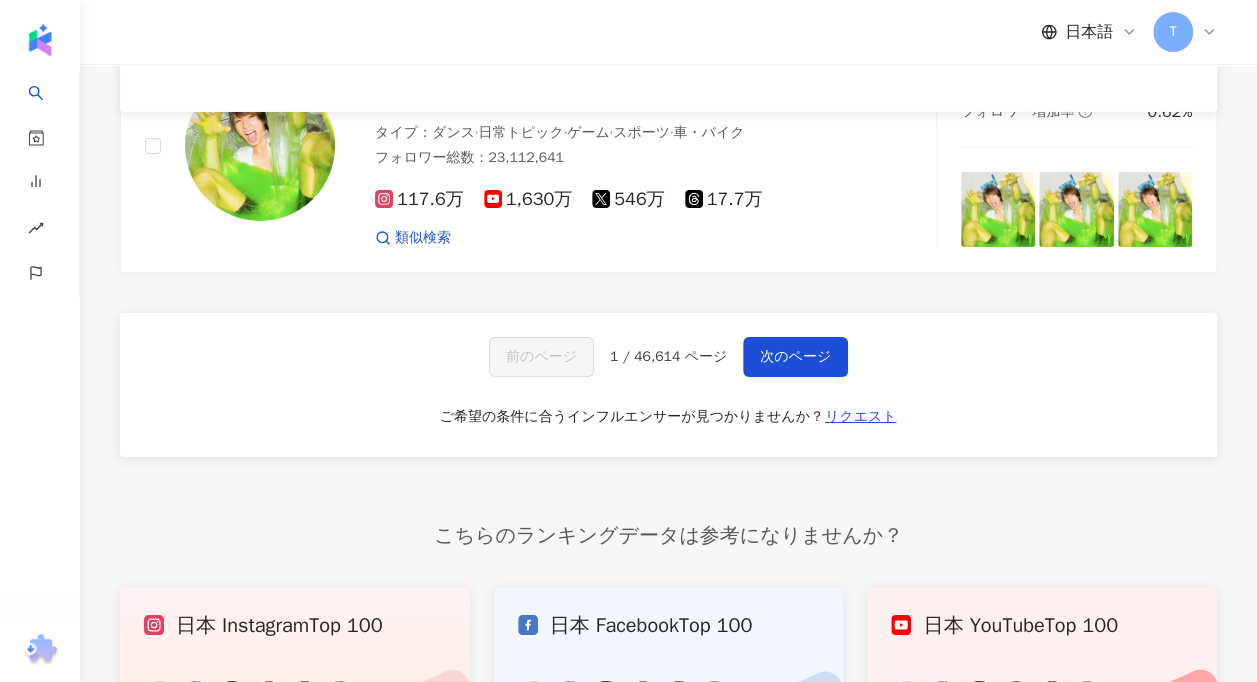 scroll, scrollTop: 0, scrollLeft: 0, axis: both 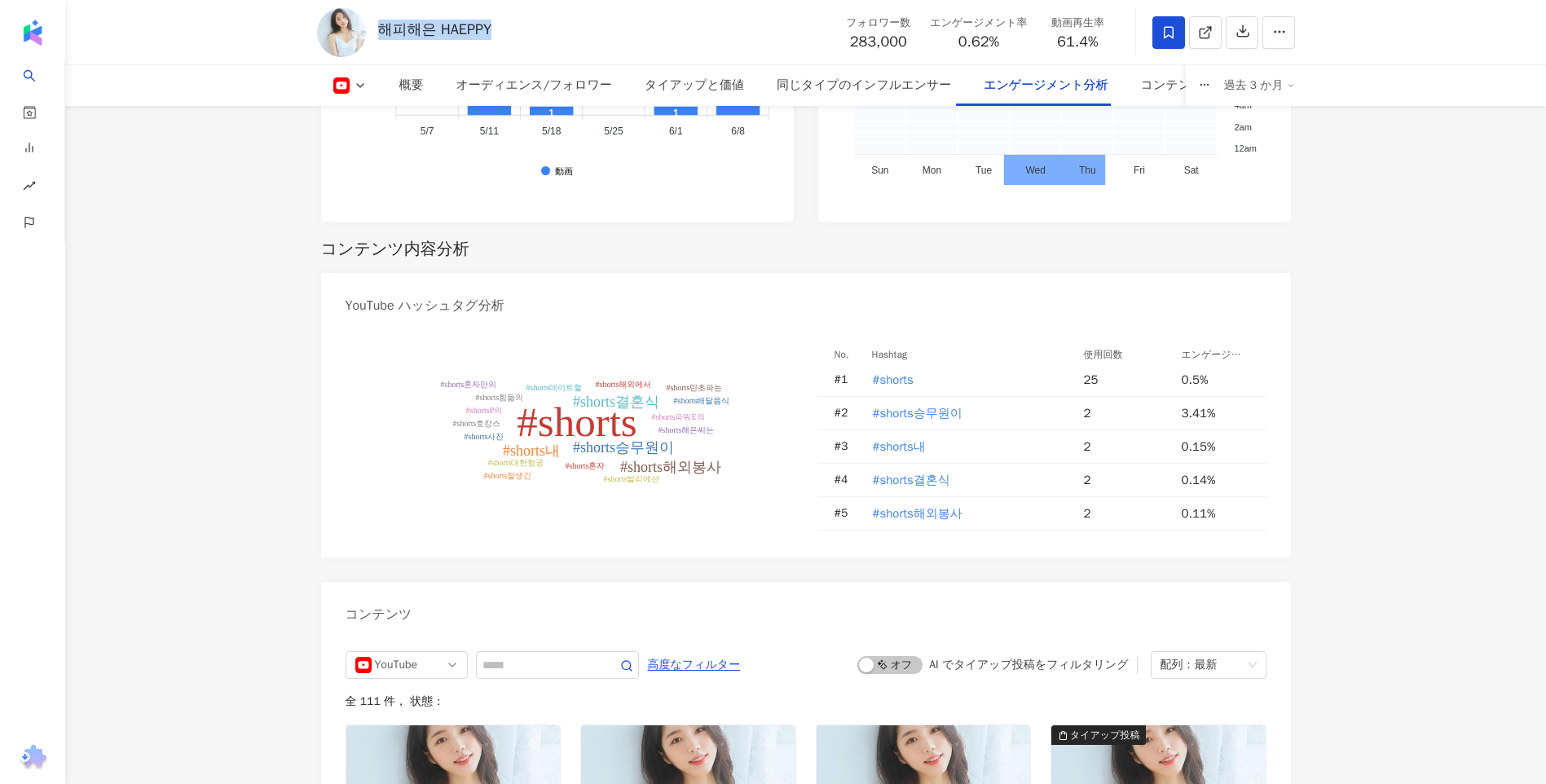 drag, startPoint x: 376, startPoint y: 24, endPoint x: 566, endPoint y: 30, distance: 190.09471 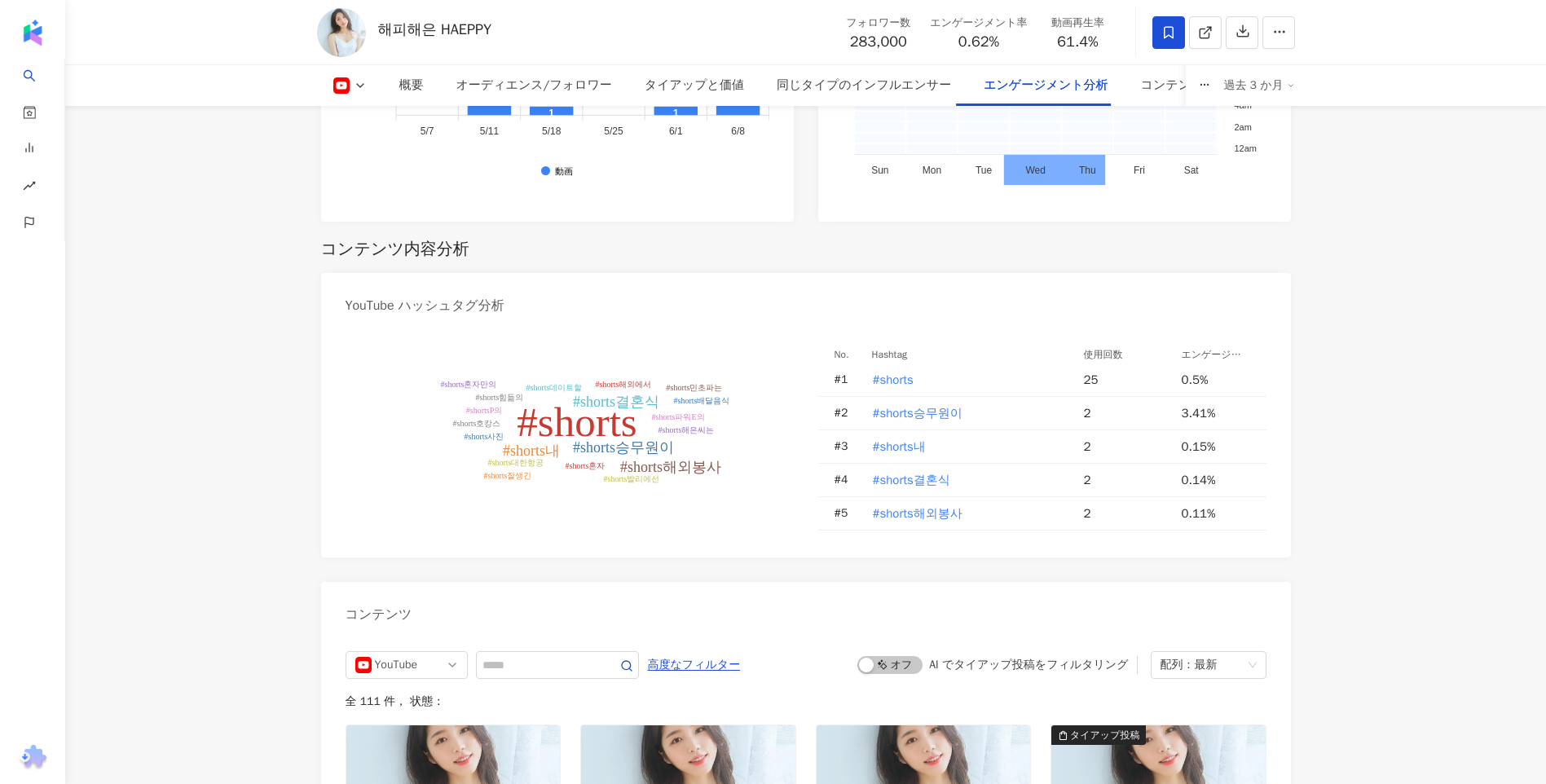 click on "28.3万 해피해은 HAEPPY フォロワー数 283,000 エンゲージメント率 0.62% 動画再生率 61.4% 概要 オーディエンス/フォロワー タイアップと価値 同じタイプのインフルエンサー エンゲージメント分析 コンテンツ内容分析 過去 3 か月 概要 最終更新日：2025/08/05 過去 3 か月 YouTube インフルエンサーの基本情報 性別   女性 主要言語   韓国語 100% タイプ 日常トピック SNSプロフィール 해피해은 HAEPPY | @haeppyshe | UCI5ZLTYfIfXaeubb2ny0kNA https://www.youtube.com/channel/UCI5ZLTYfIfXaeubb2ny0kNA 안녕하세요오옹🤩💜💛💙🧡 YouTube データ概要 87 K-Score :   良 直近1〜3か月間、安定的な投稿があり、フォロワー増加率、エンゲージメント率が高い 説明を確認する フォロワー数   283,000 エンゲージメント率   0.62% 優 再生率   61.4% 良 フォロワー増加率   2.54% 良 オーディエンスの性別   女性 79.4%   18-24 歲" at bounding box center [805, -1132] 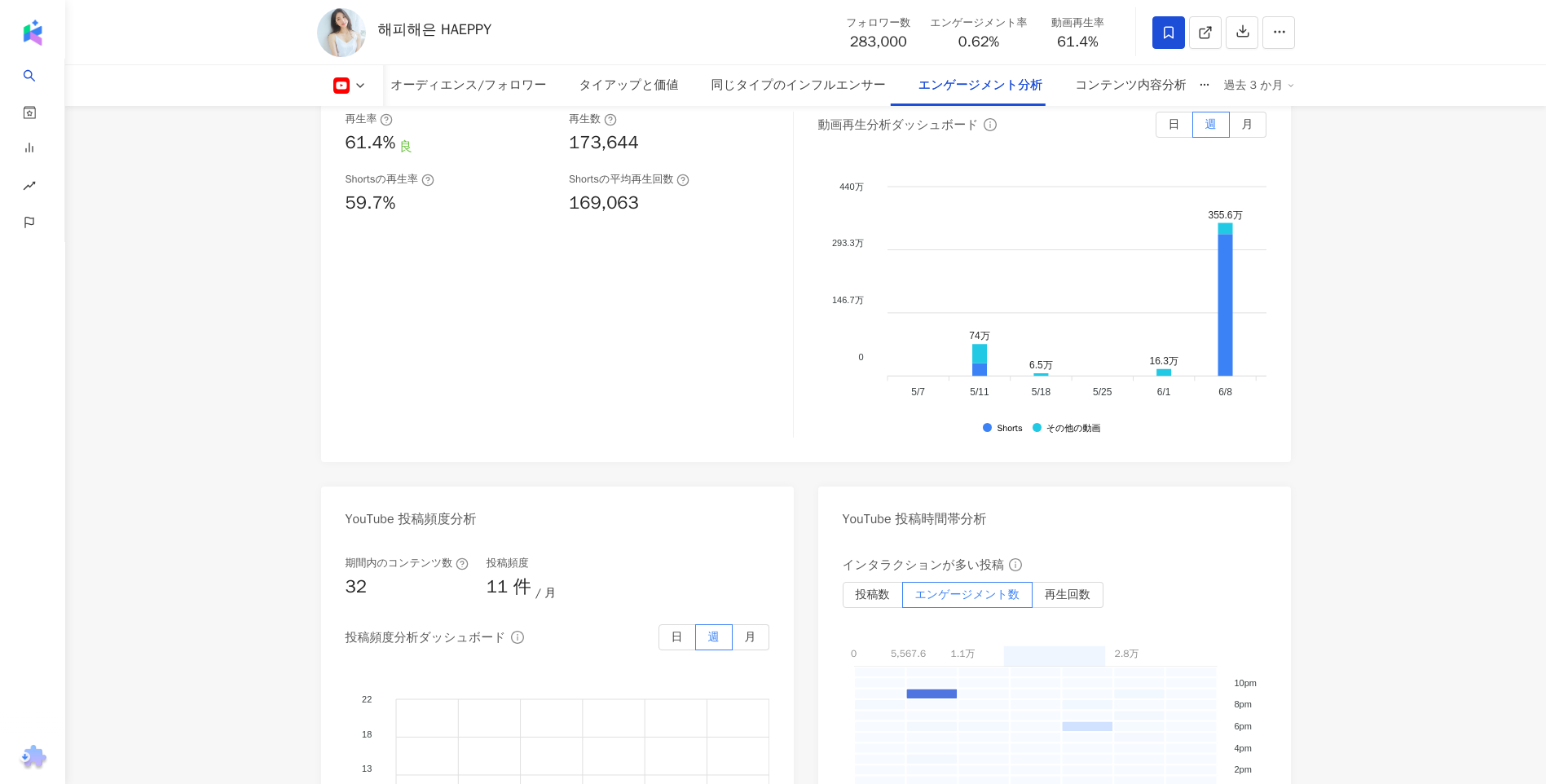 scroll, scrollTop: 3015, scrollLeft: 0, axis: vertical 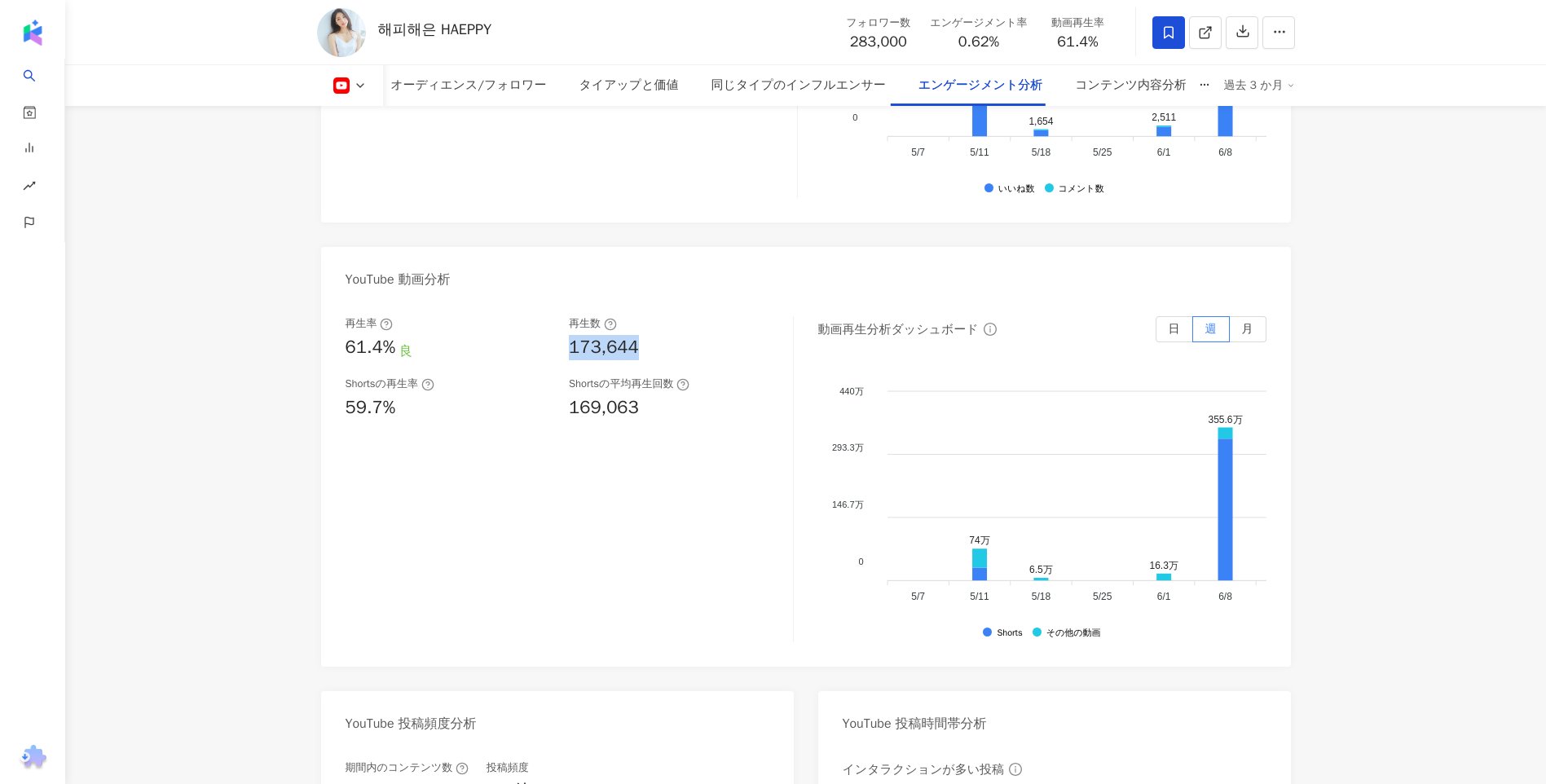 drag, startPoint x: 569, startPoint y: 354, endPoint x: 698, endPoint y: 352, distance: 129.0155 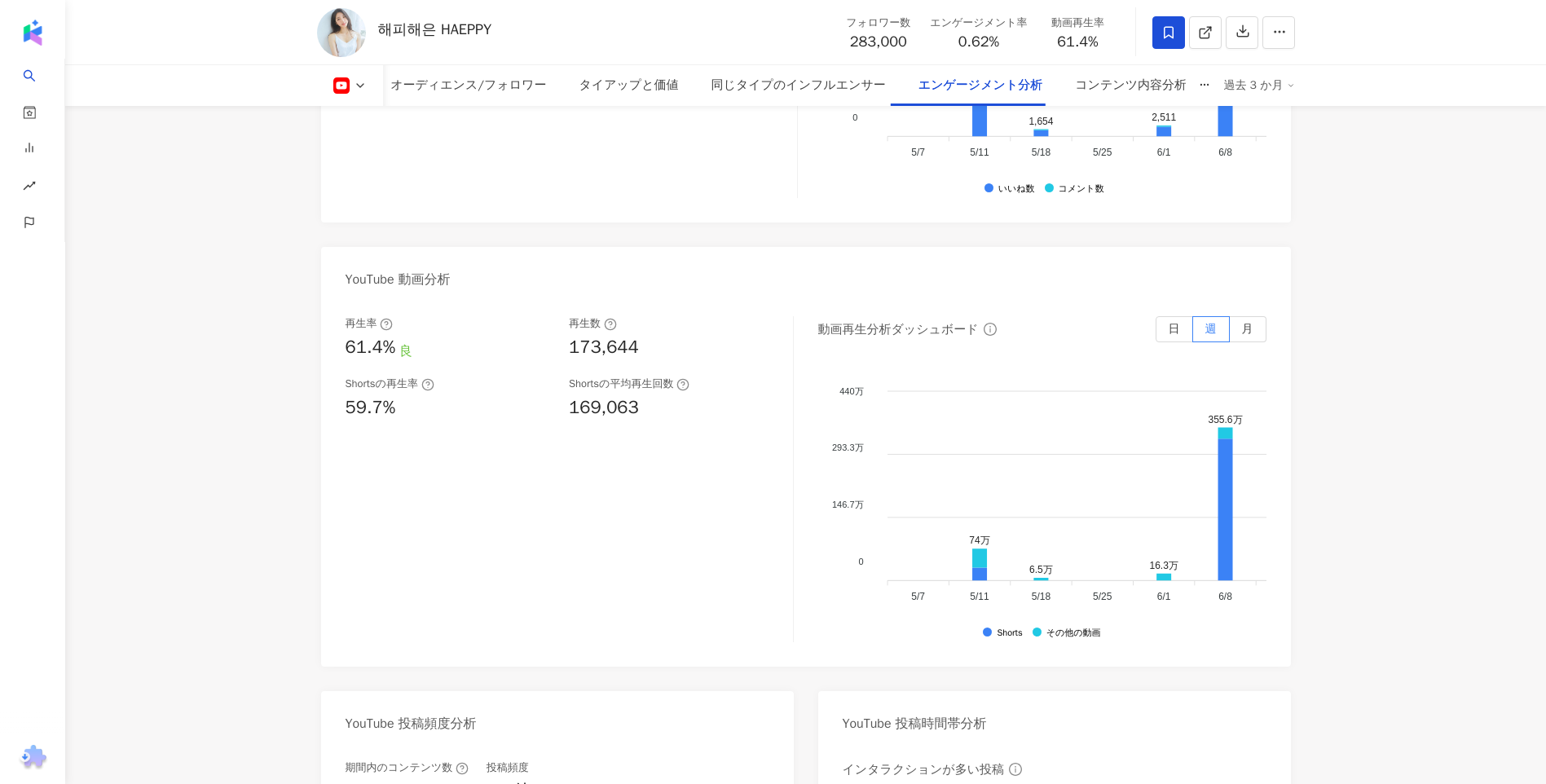 click on "再生率   61.4% 良 再生数   173,644 Shortsの再生率   59.7% Shortsの平均再生回数   169,063" at bounding box center [570, 479] 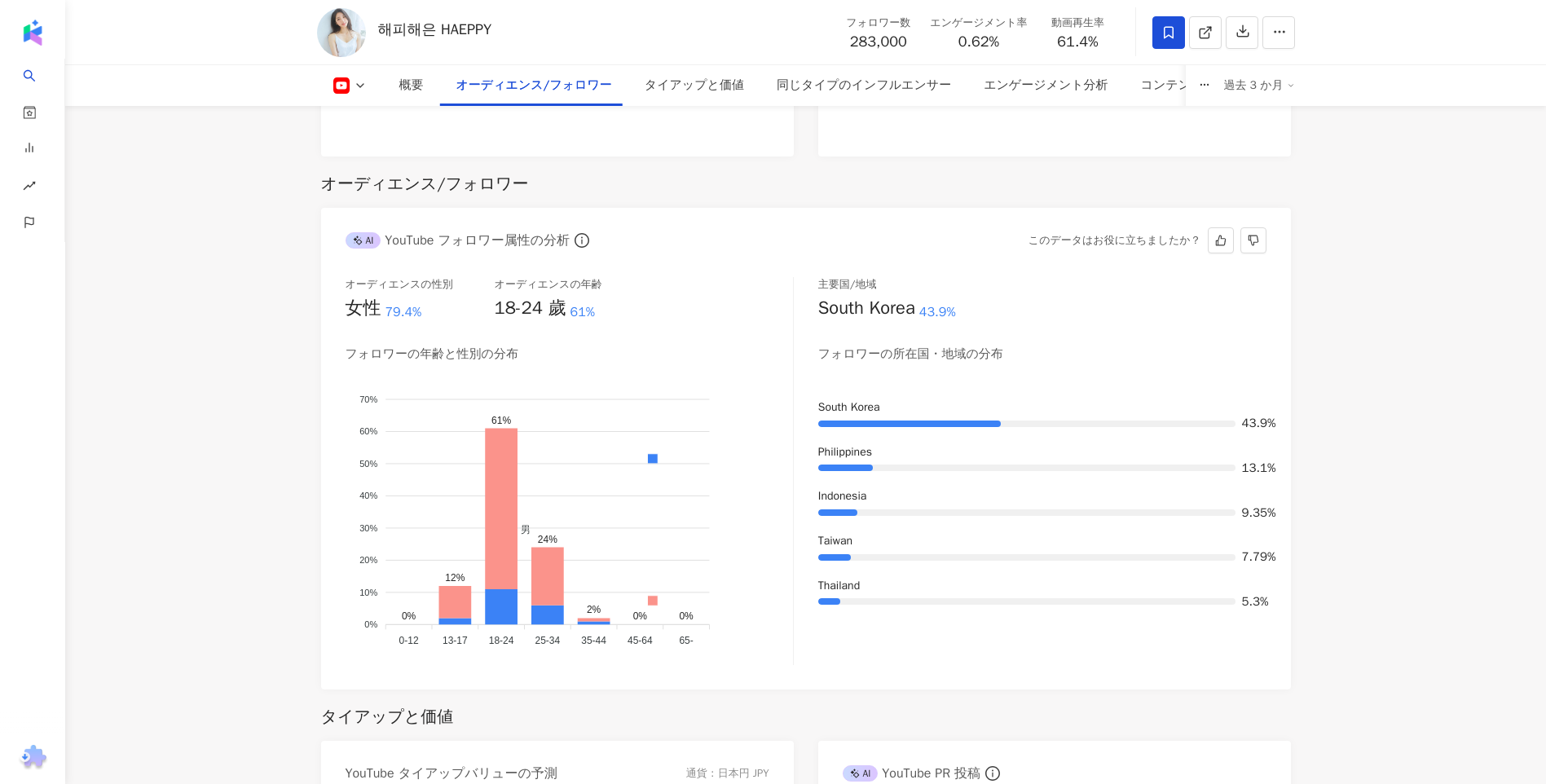 scroll, scrollTop: 1304, scrollLeft: 0, axis: vertical 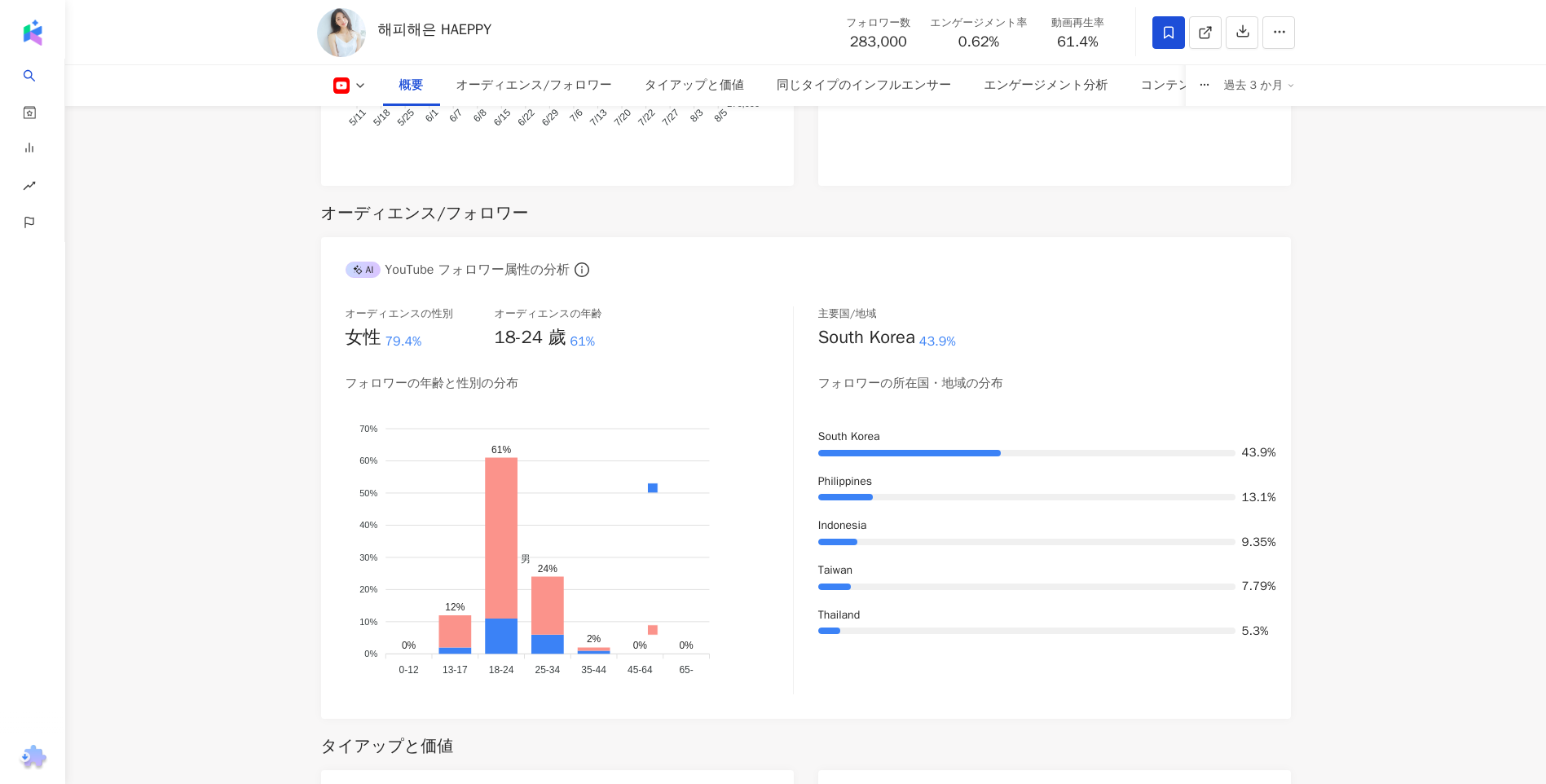 click on "28.3万 해피해은 HAEPPY フォロワー数 283,000 エンゲージメント率 0.62% 動画再生率 61.4% 概要 オーディエンス/フォロワー タイアップと価値 同じタイプのインフルエンサー エンゲージメント分析 コンテンツ内容分析 過去 3 か月 概要 最終更新日：2025/08/05 過去 3 か月 YouTube インフルエンサーの基本情報 性別   女性 主要言語   韓国語 100% タイプ 日常トピック SNSプロフィール 해피해은 HAEPPY | @haeppyshe | UCI5ZLTYfIfXaeubb2ny0kNA https://www.youtube.com/channel/UCI5ZLTYfIfXaeubb2ny0kNA 안녕하세요오옹🤩💜💛💙🧡 YouTube データ概要 87 K-Score :   良 直近1〜3か月間、安定的な投稿があり、フォロワー増加率、エンゲージメント率が高い 説明を確認する フォロワー数   283,000 エンゲージメント率   0.62% 優 再生率   61.4% 良 フォロワー増加率   2.54% 良 オーディエンスの性別   女性 79.4%   18-24 歲" at bounding box center [805, 1557] 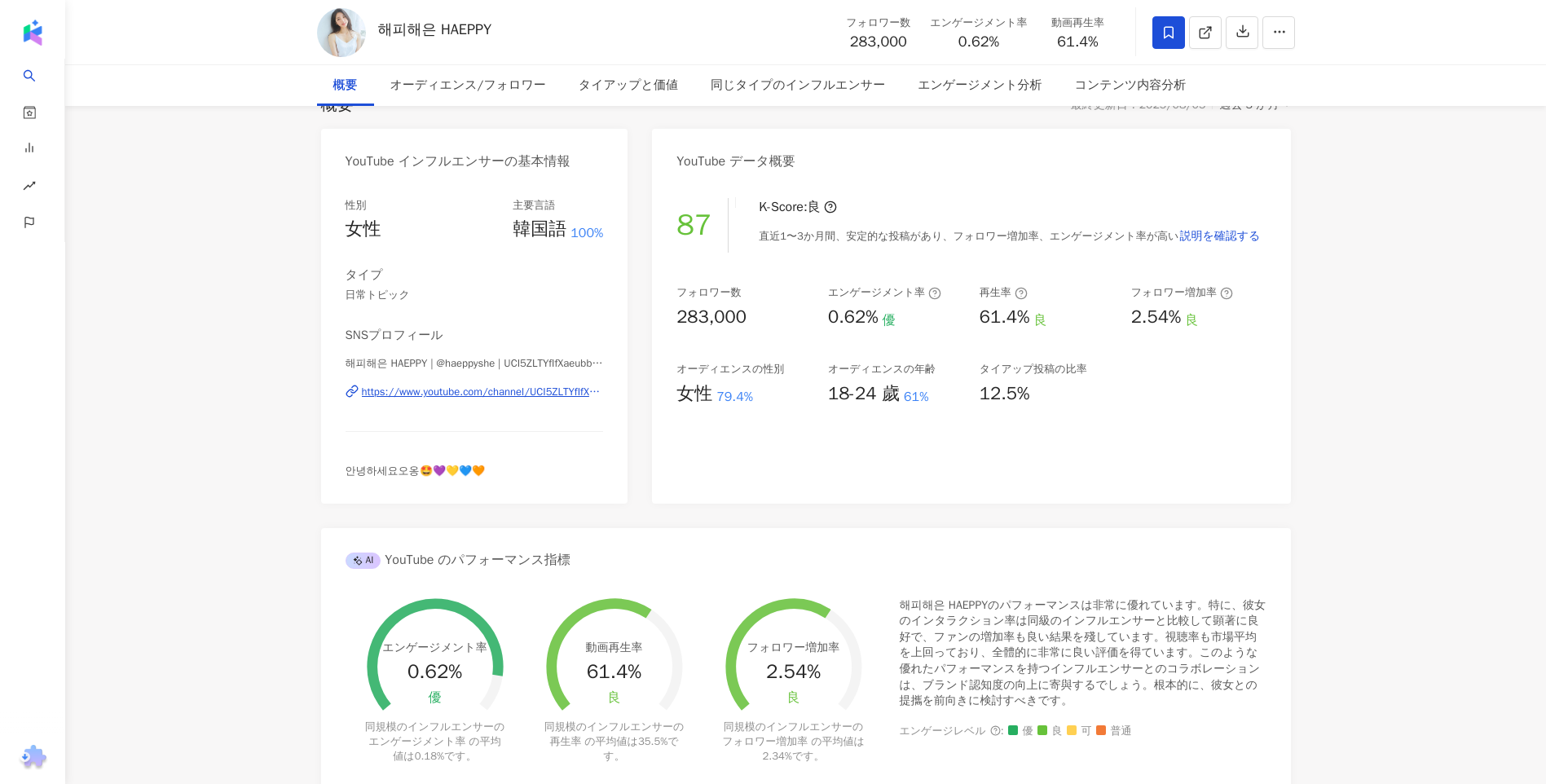 scroll, scrollTop: 0, scrollLeft: 0, axis: both 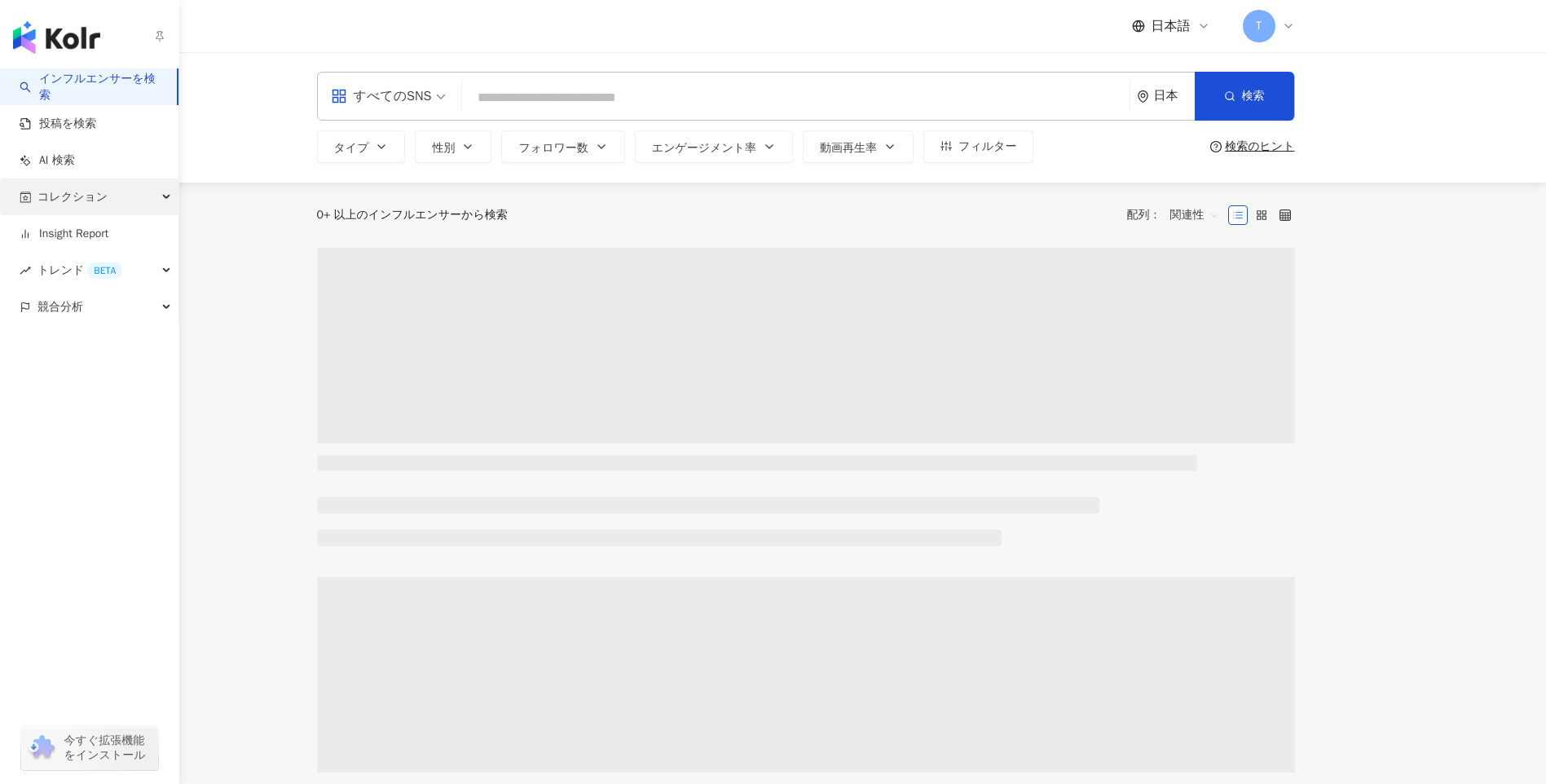 click on "コレクション" at bounding box center (73, 196) 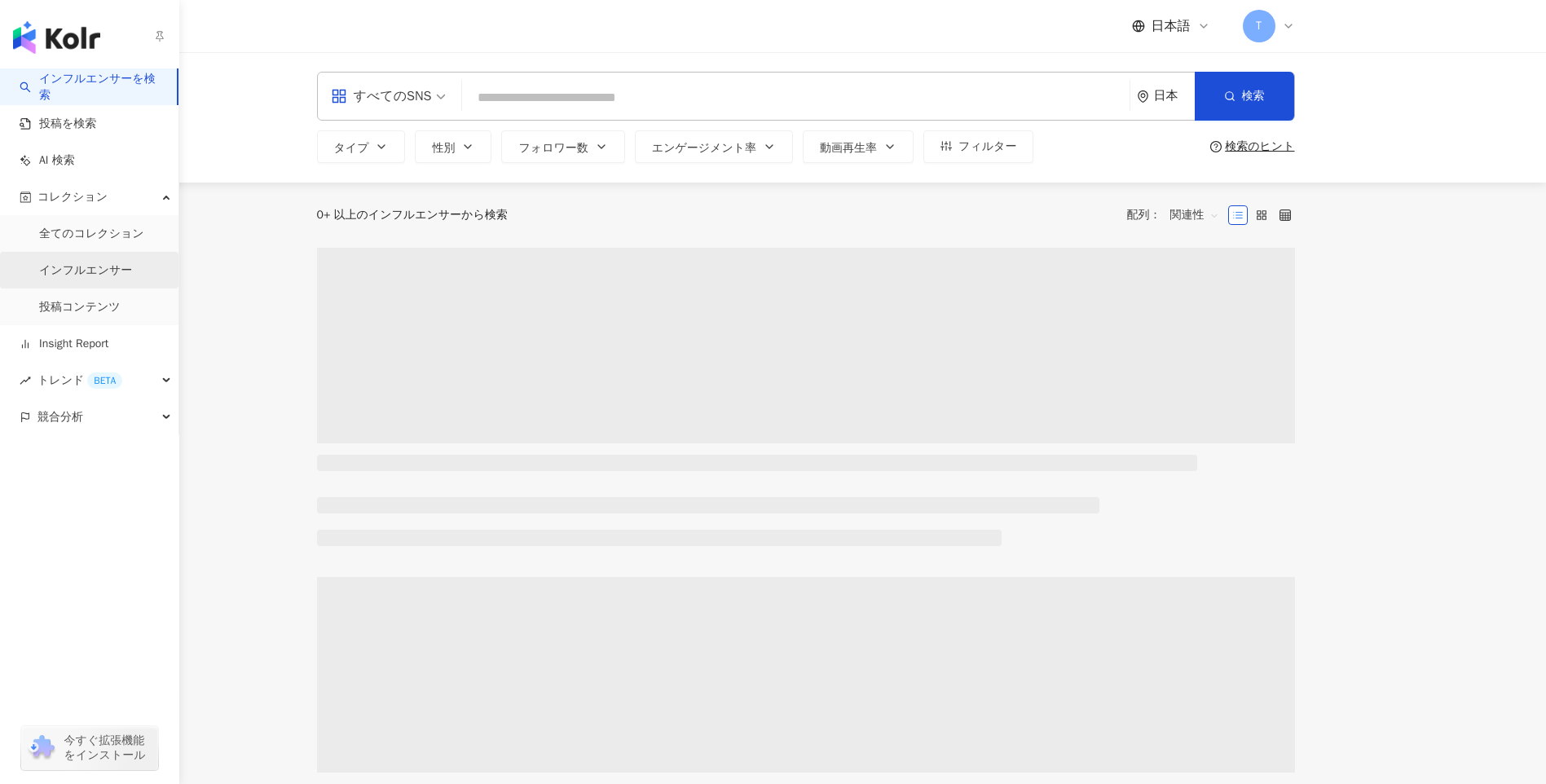 click on "インフルエンサー" at bounding box center [86, 271] 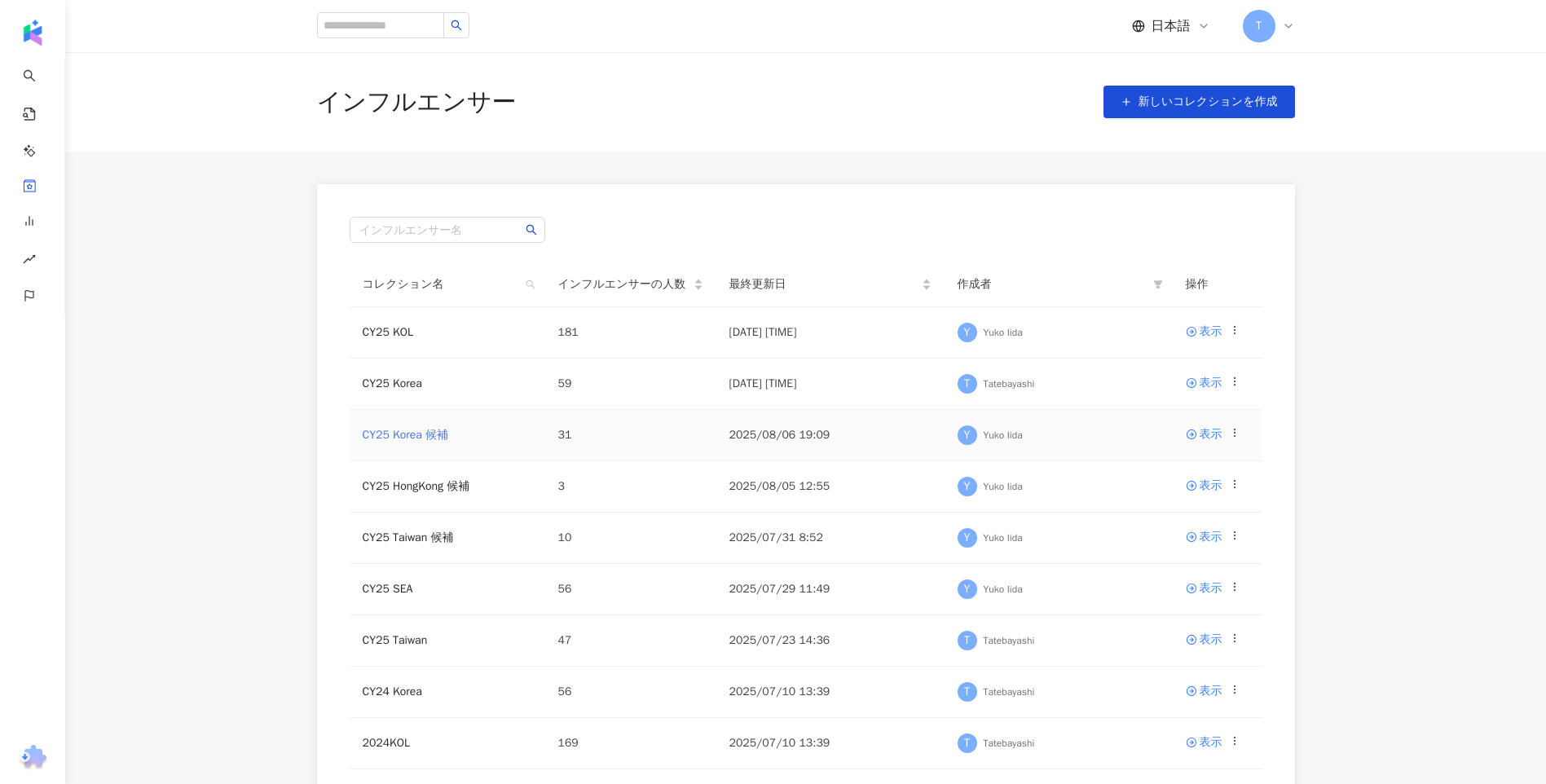 click on "CY25 Korea 候補" at bounding box center (405, 434) 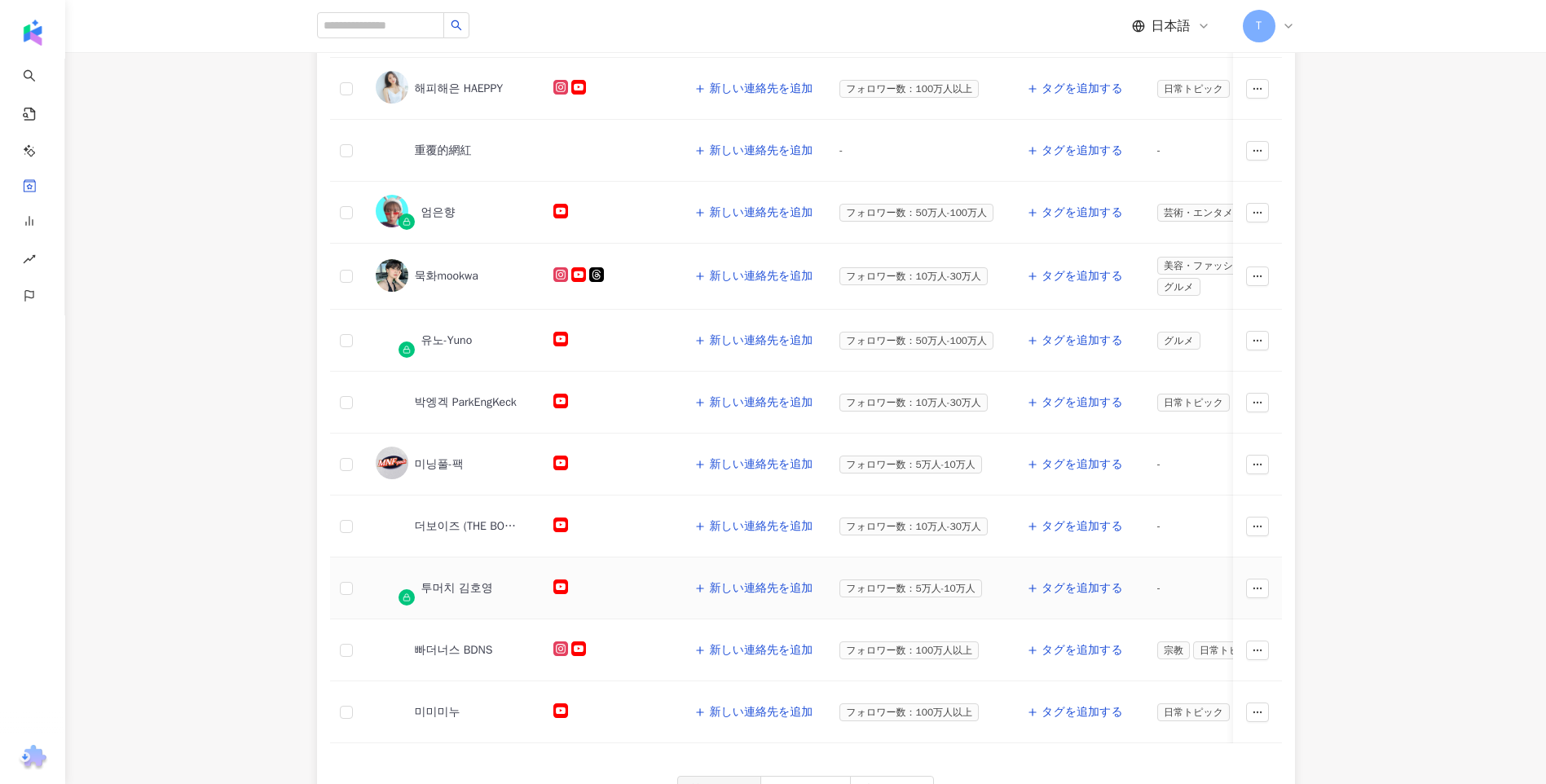scroll, scrollTop: 407, scrollLeft: 0, axis: vertical 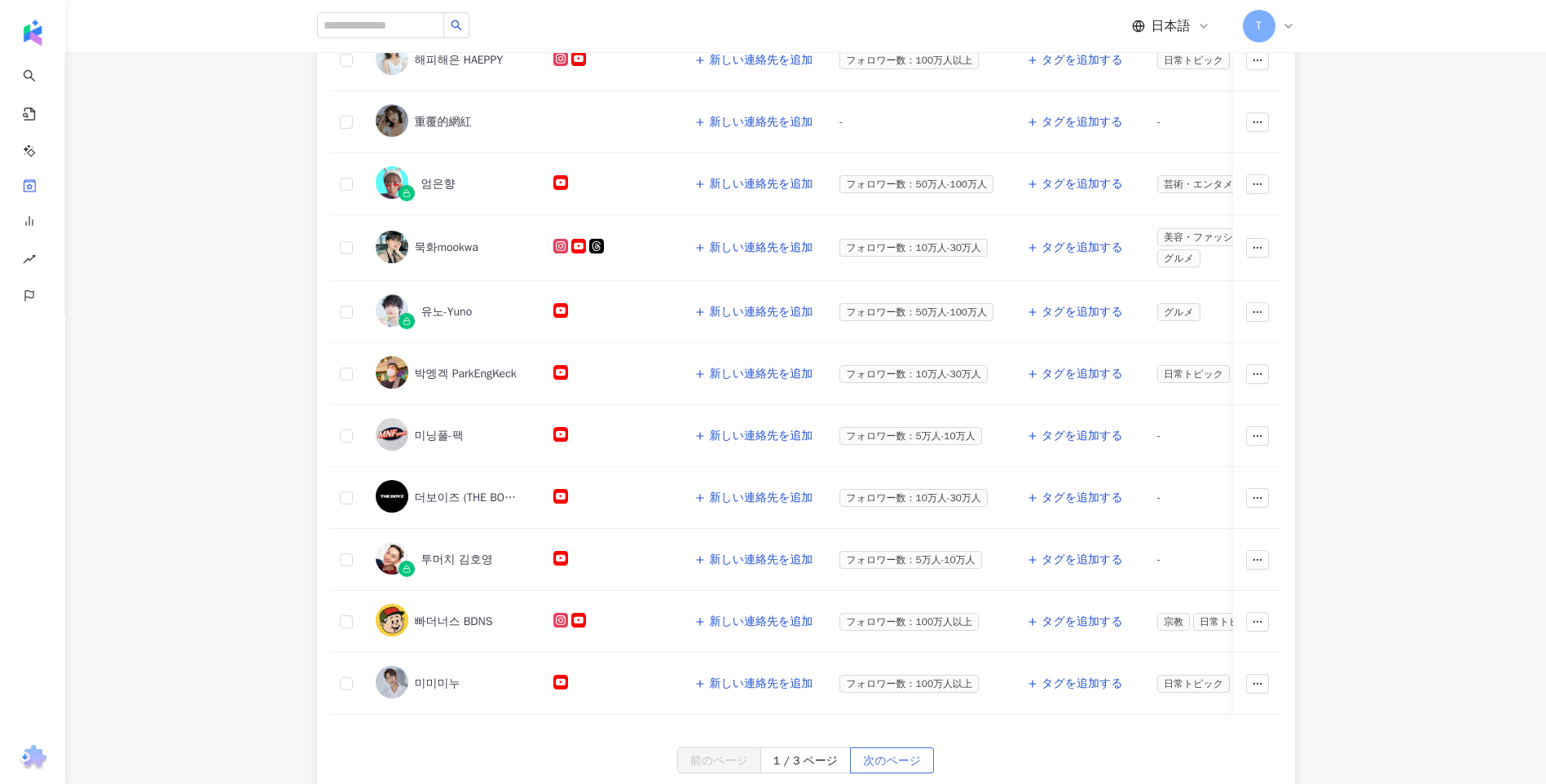 click on "次のページ" at bounding box center [892, 761] 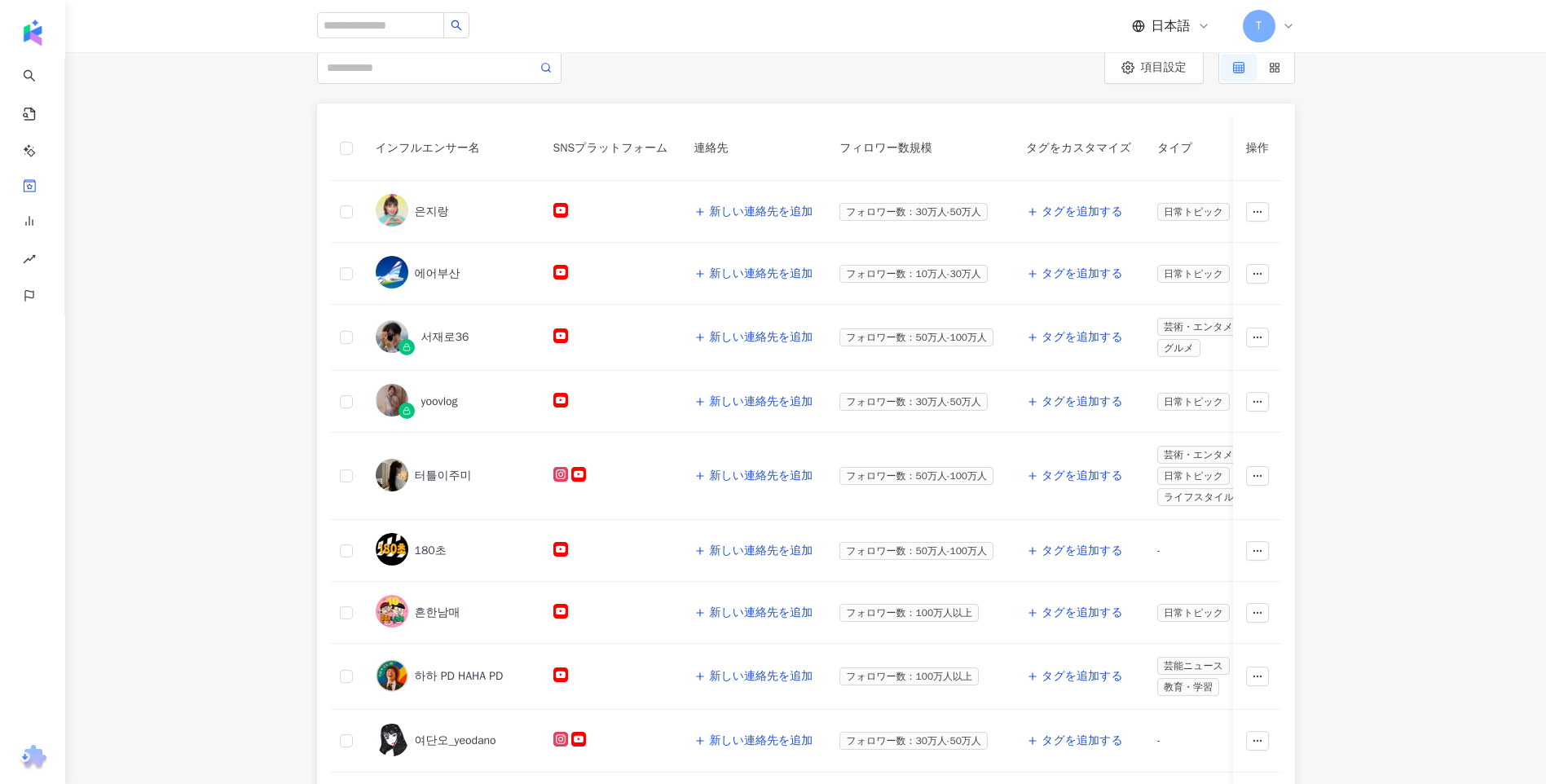 scroll, scrollTop: 163, scrollLeft: 0, axis: vertical 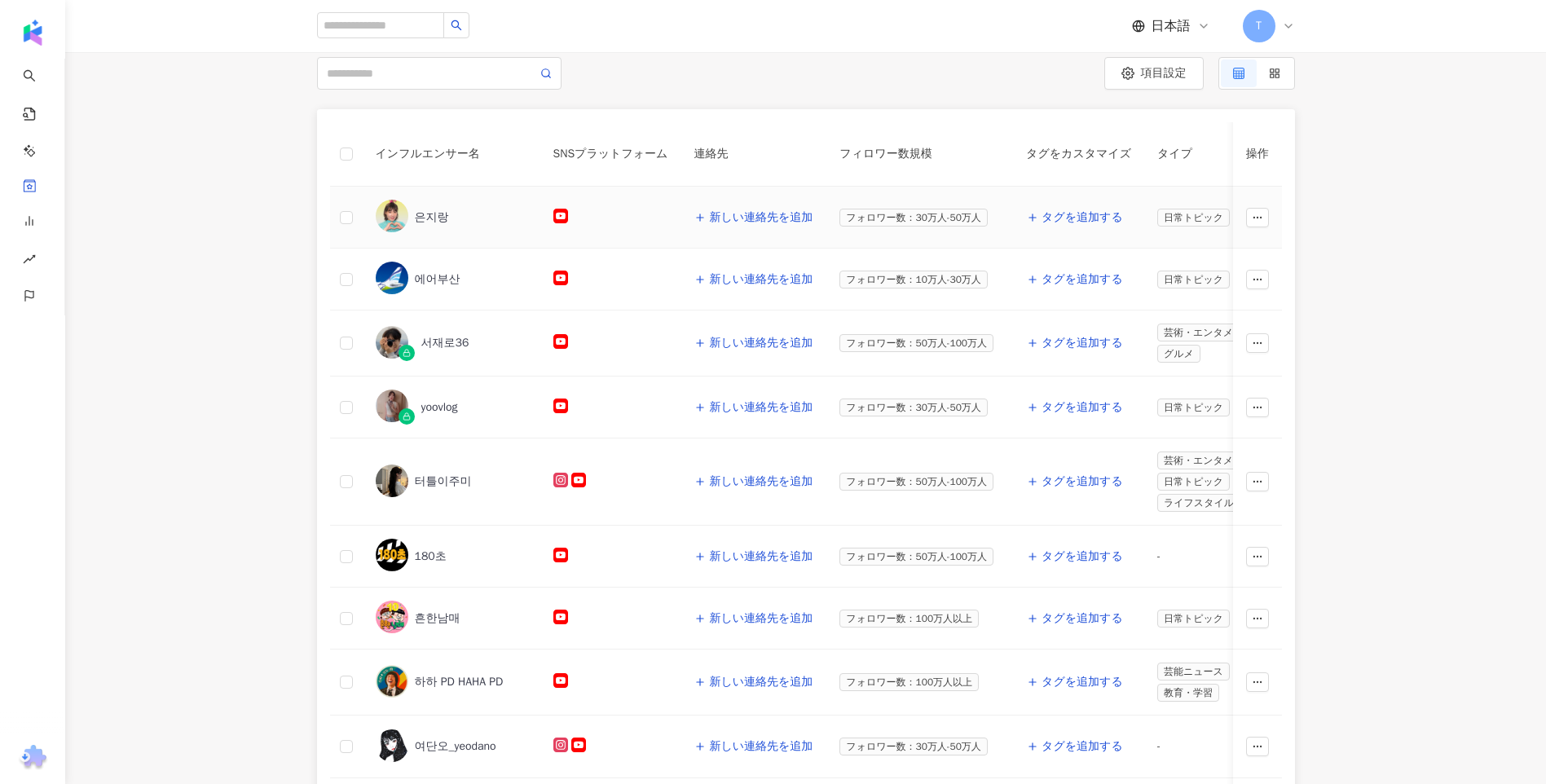 click on "은지랑" at bounding box center [432, 218] 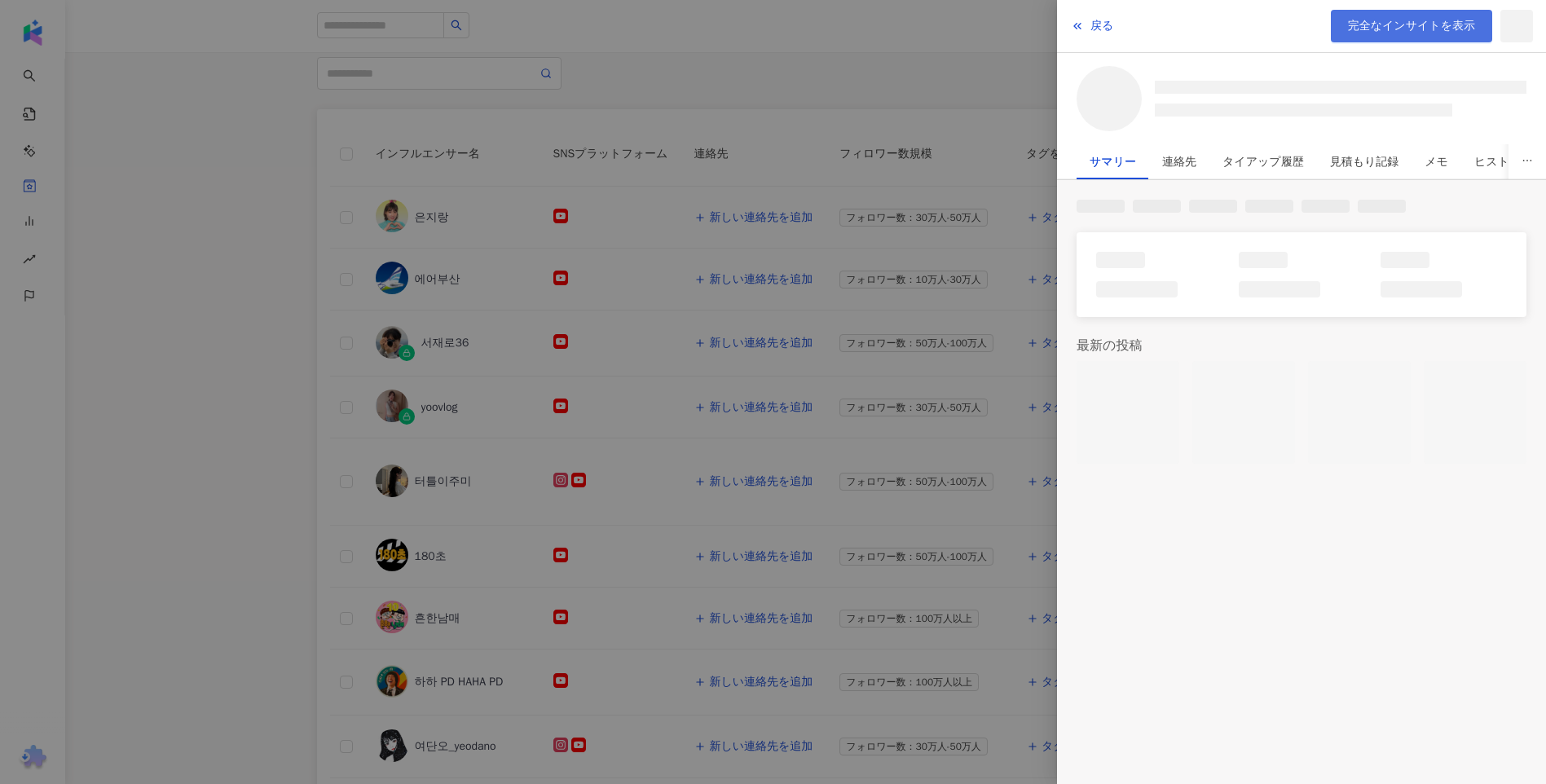 click on "完全なインサイトを表示" at bounding box center (1412, 26) 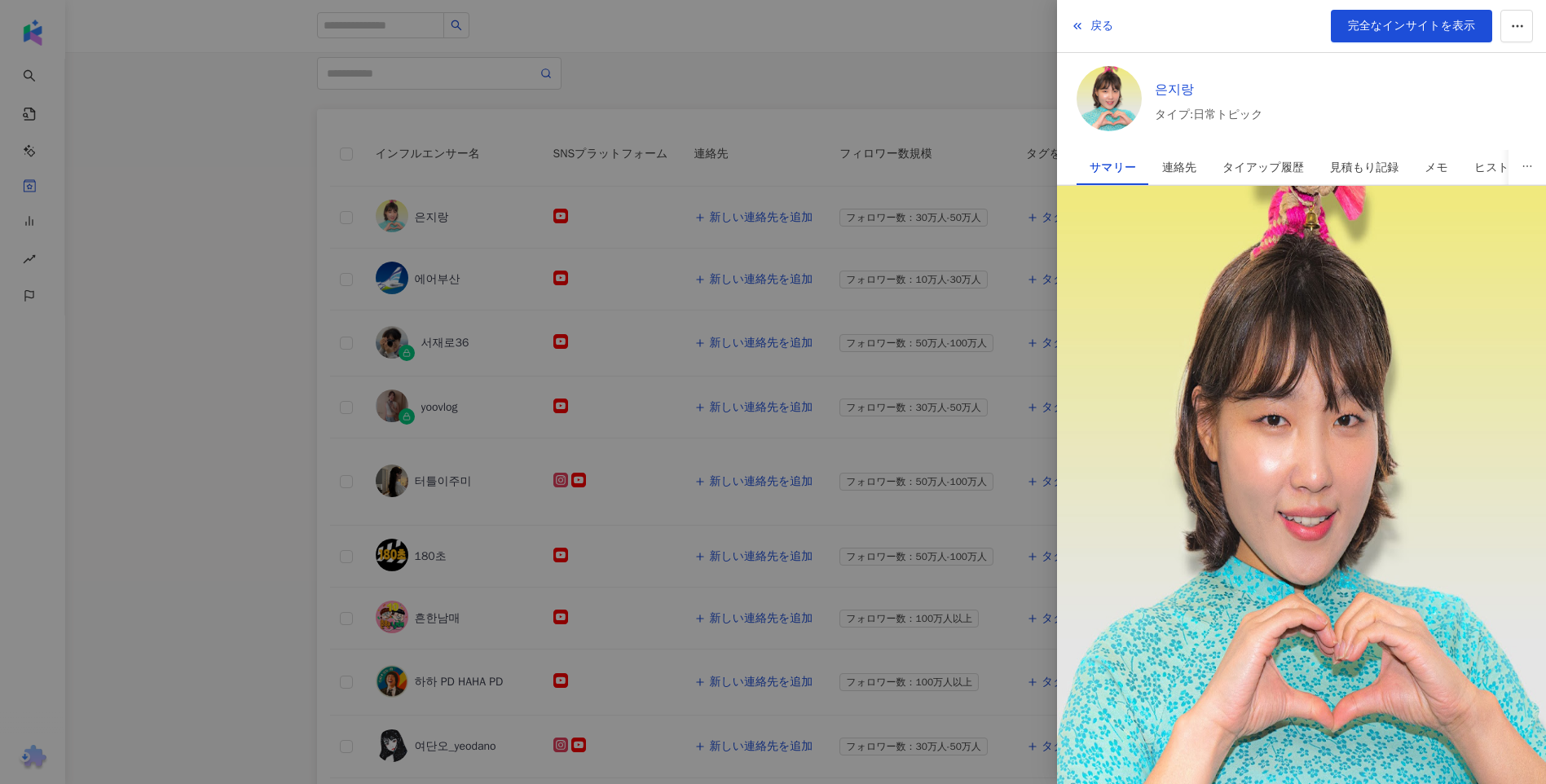 click at bounding box center (773, 392) 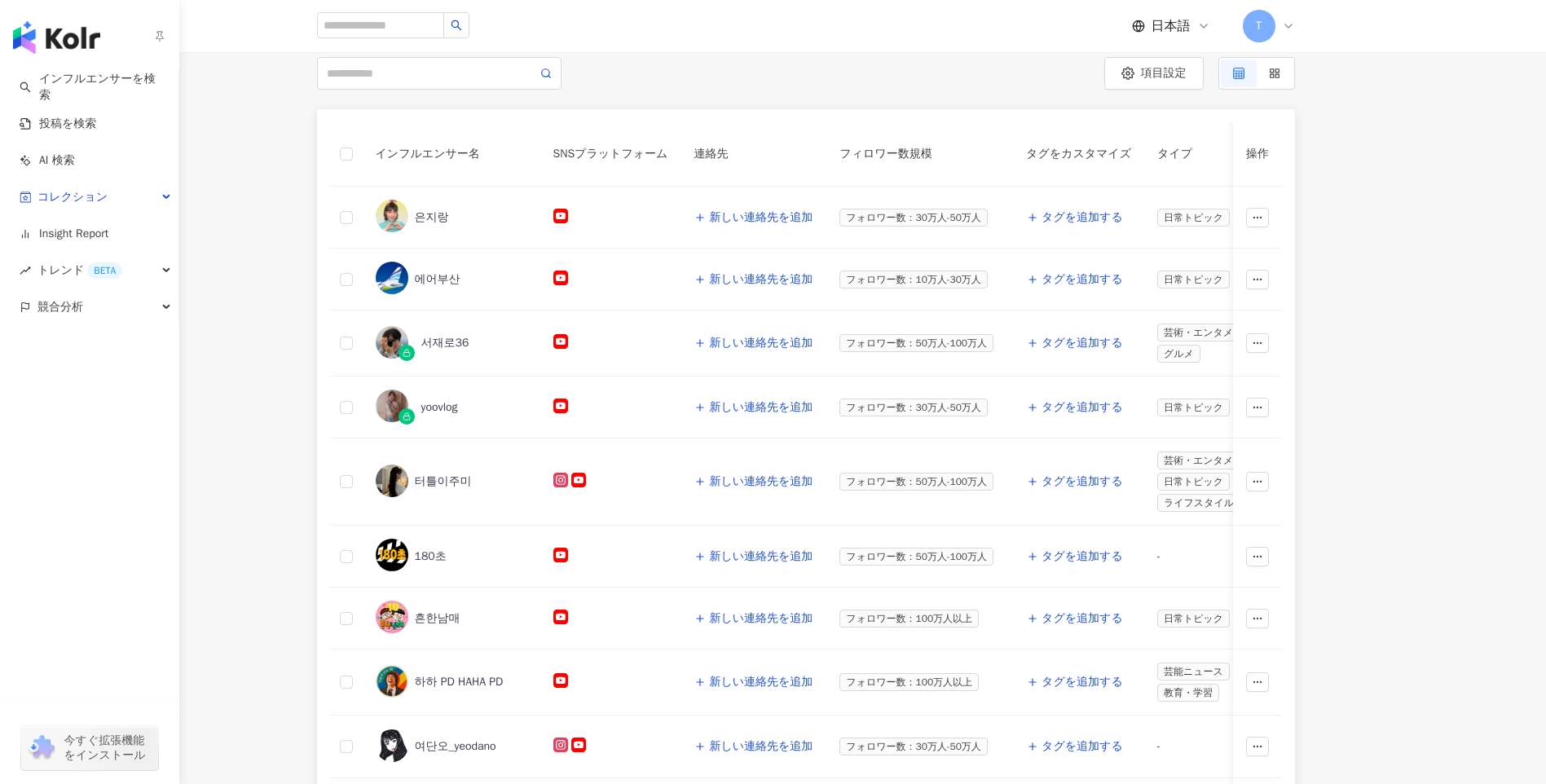 click at bounding box center [56, 37] 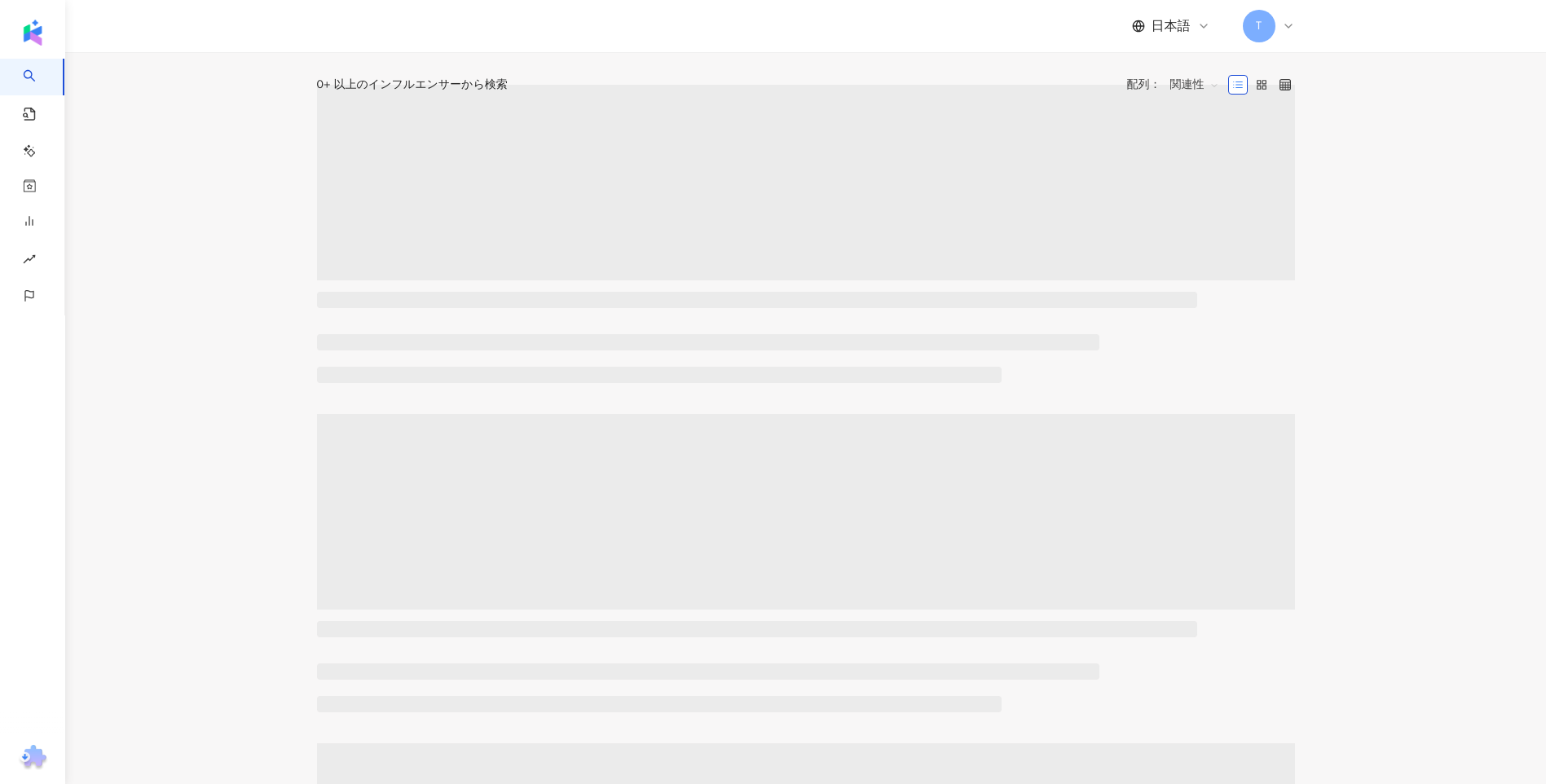 scroll, scrollTop: 0, scrollLeft: 0, axis: both 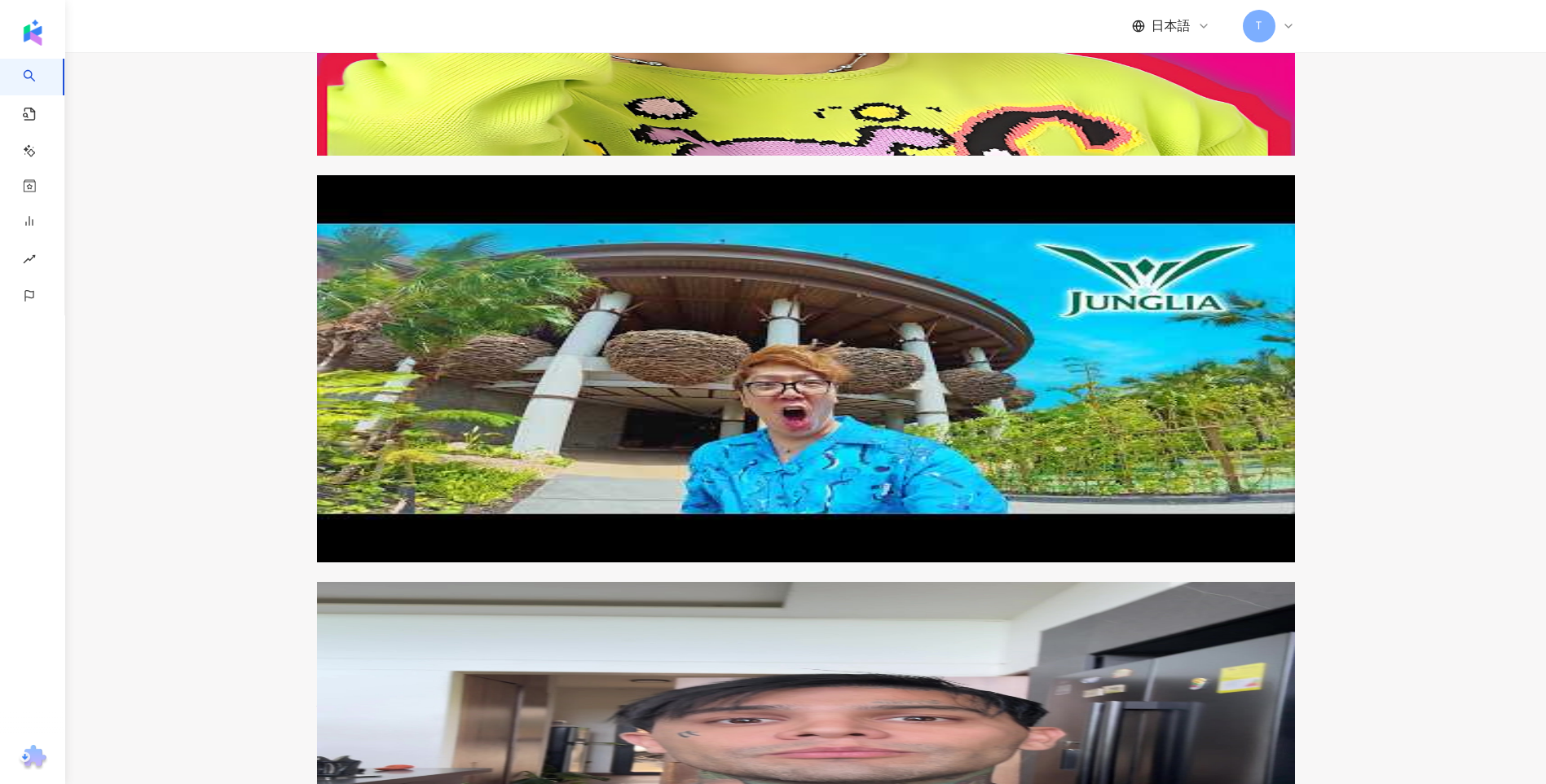 click on "リクエスト" at bounding box center [691, 2179] 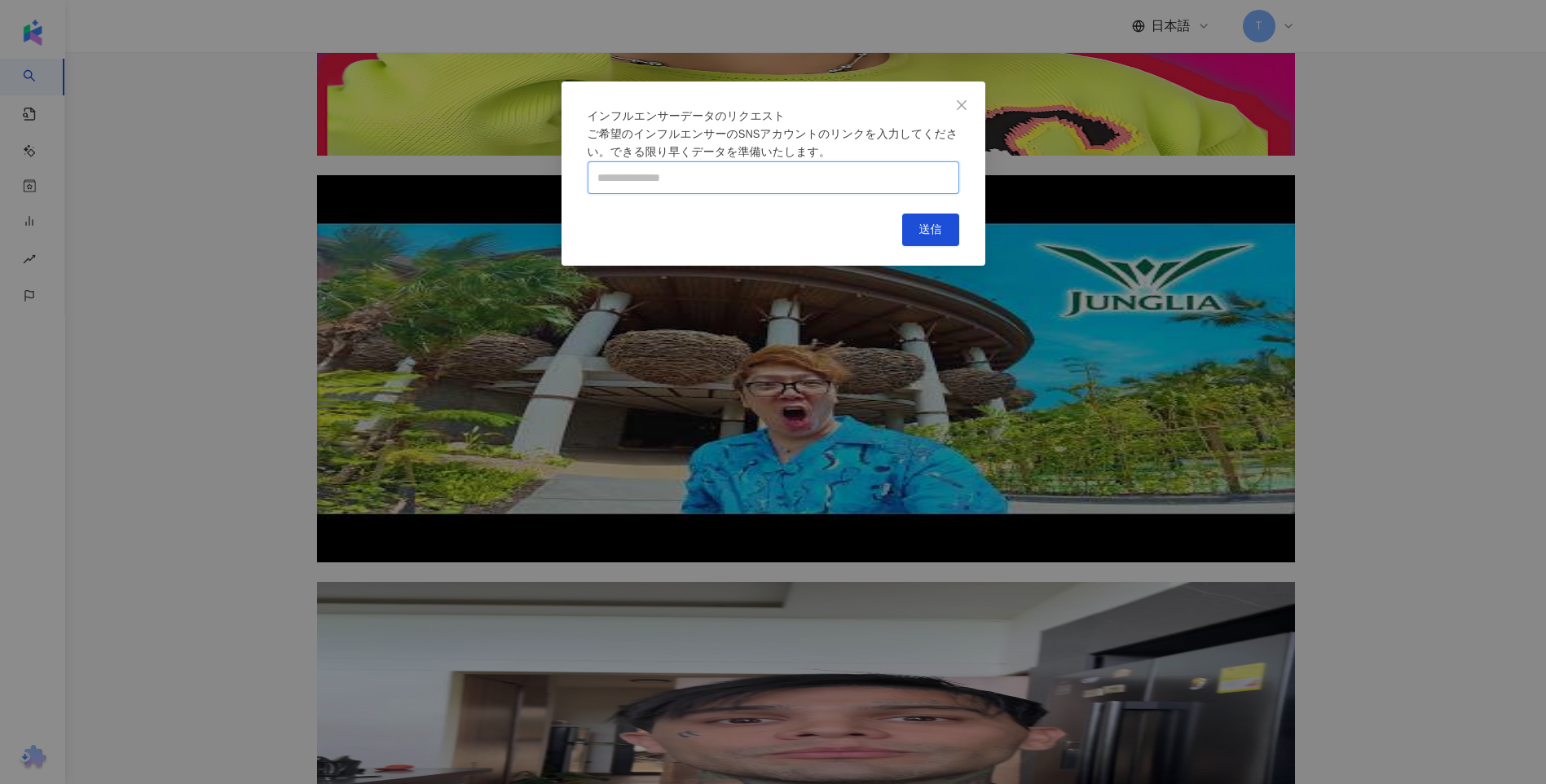 drag, startPoint x: 708, startPoint y: 239, endPoint x: 698, endPoint y: 203, distance: 37.36308 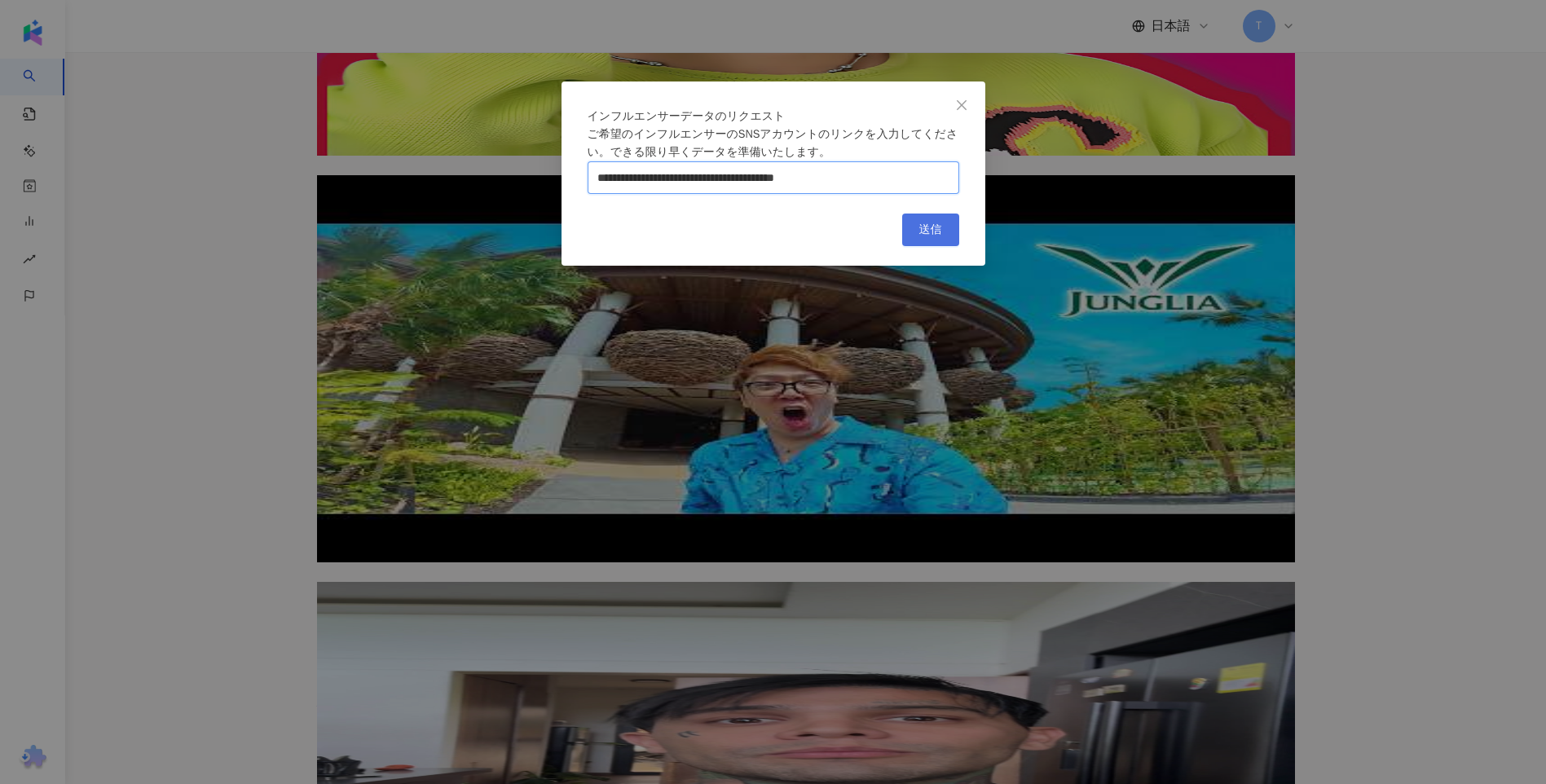 type on "**********" 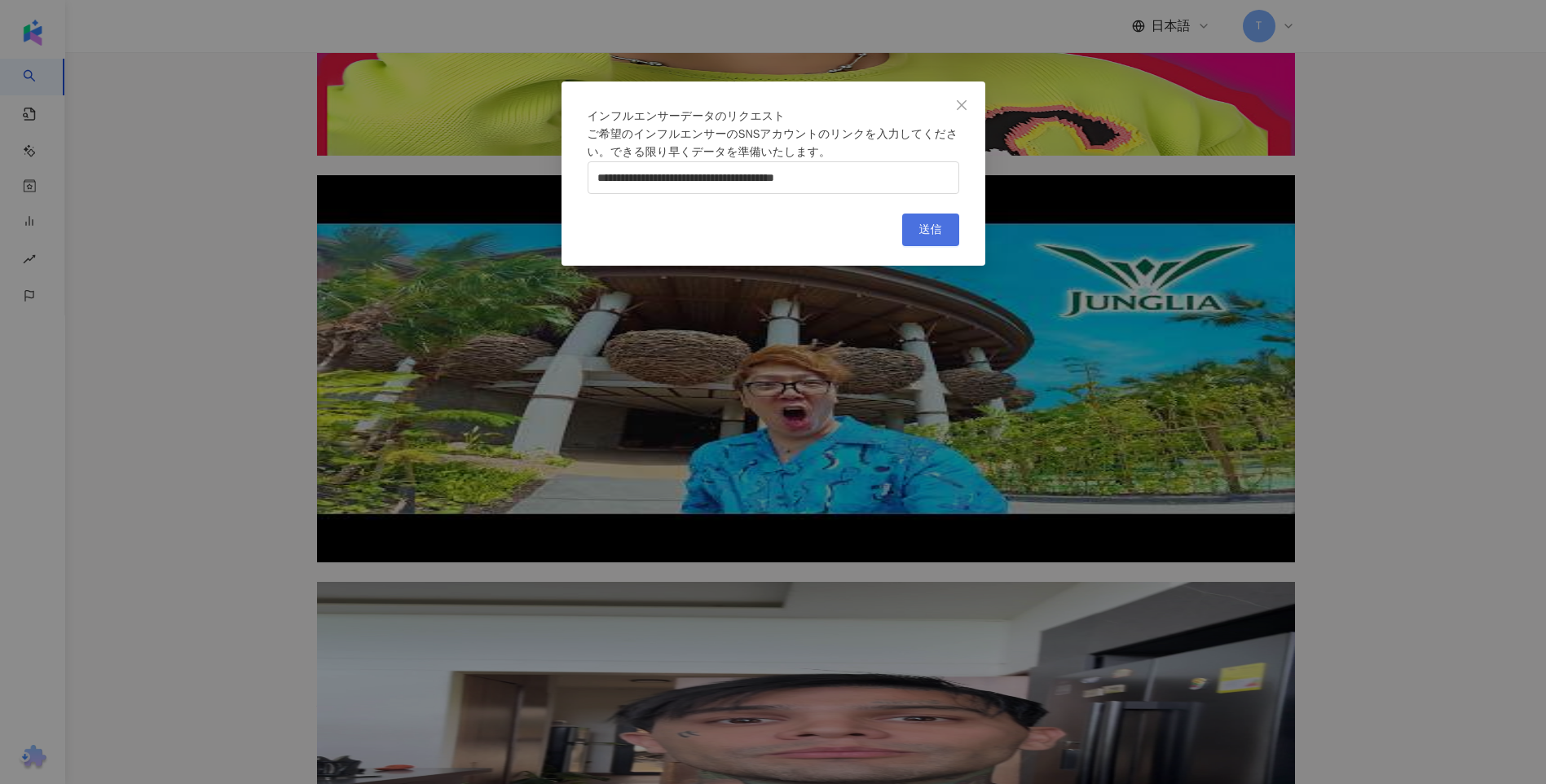 click on "送信" at bounding box center [931, 230] 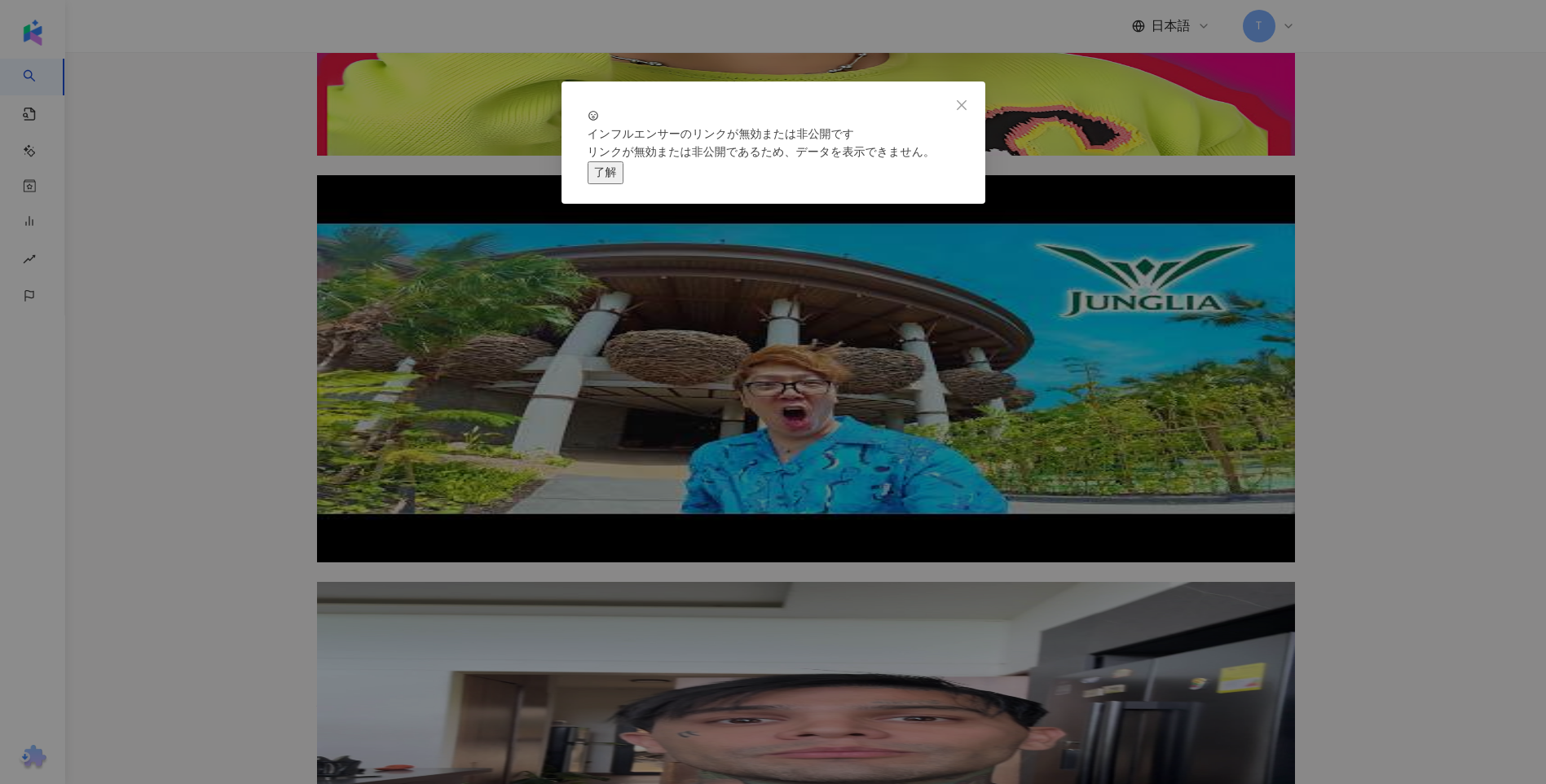 click on "了解" at bounding box center [606, 173] 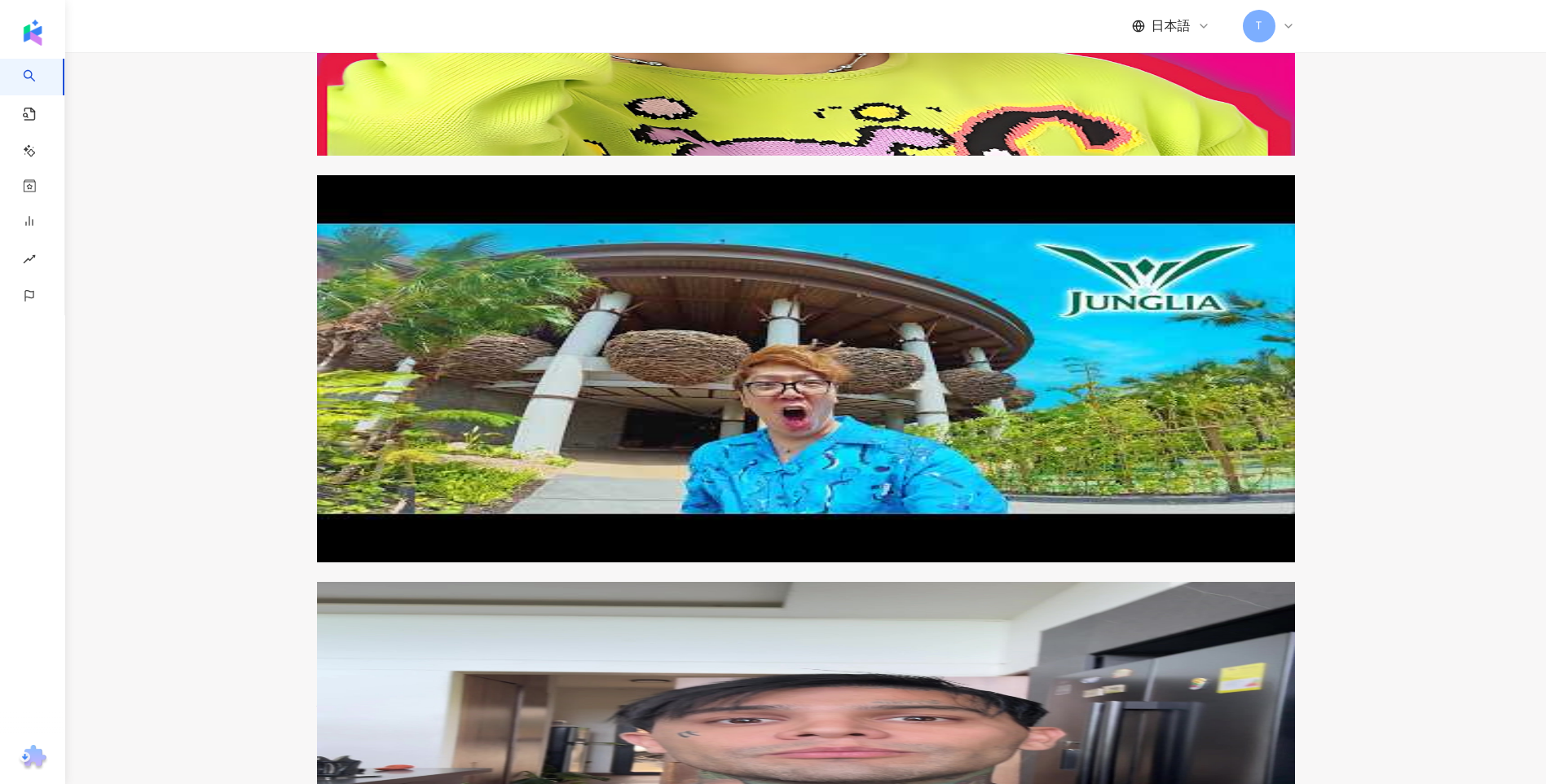 click on "リクエスト" at bounding box center [691, 2179] 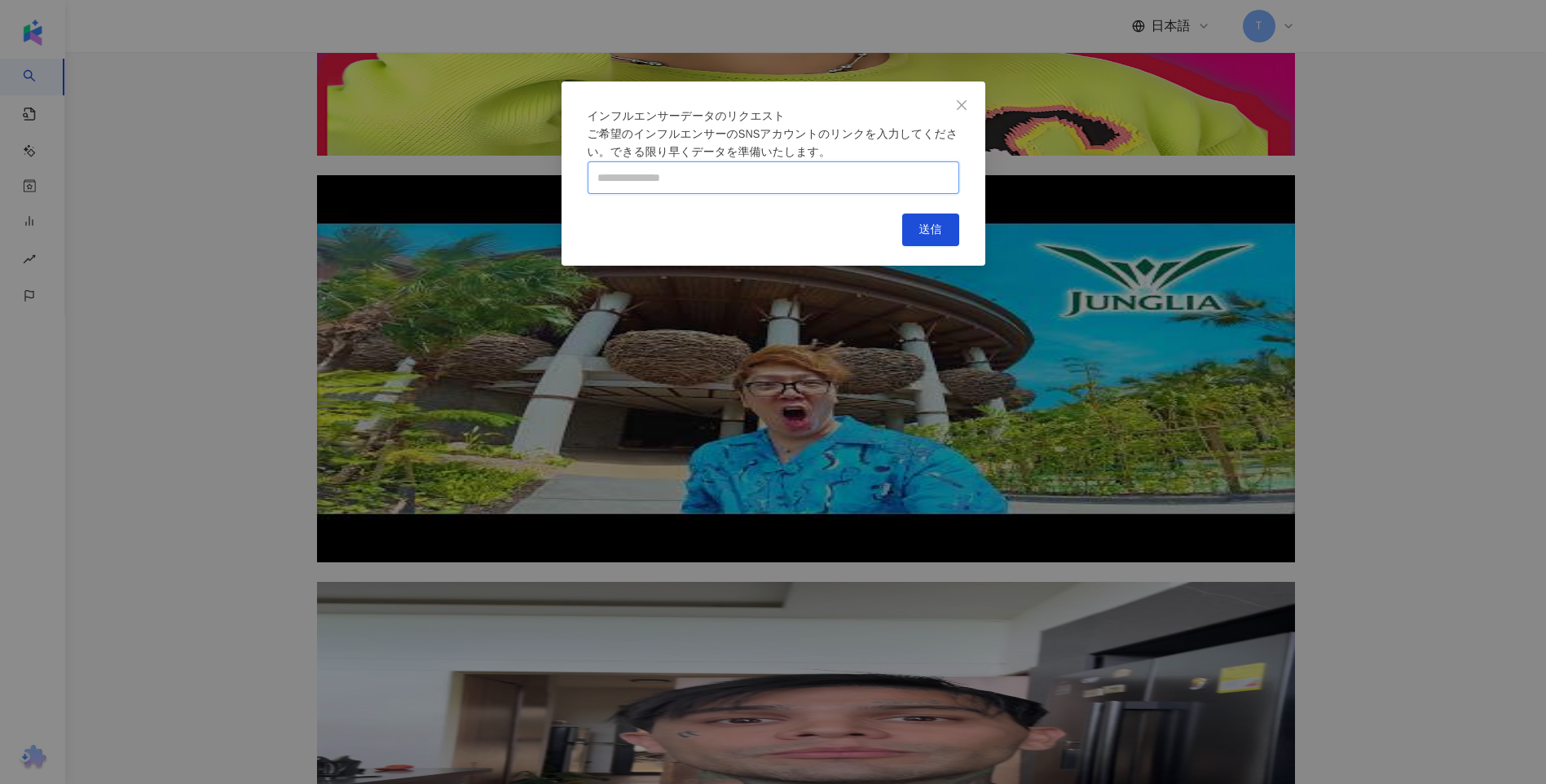 paste on "**********" 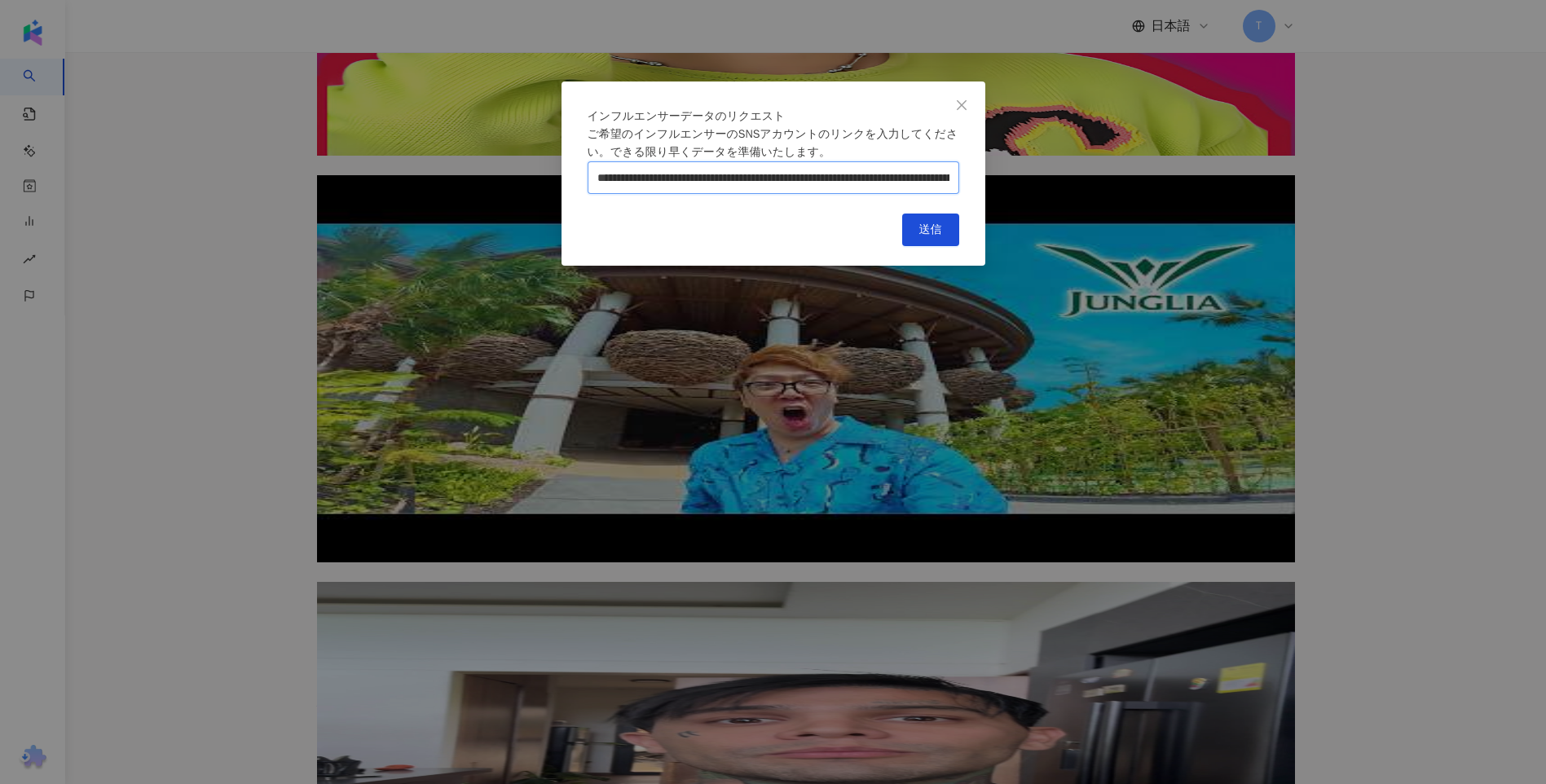 scroll, scrollTop: 0, scrollLeft: 226, axis: horizontal 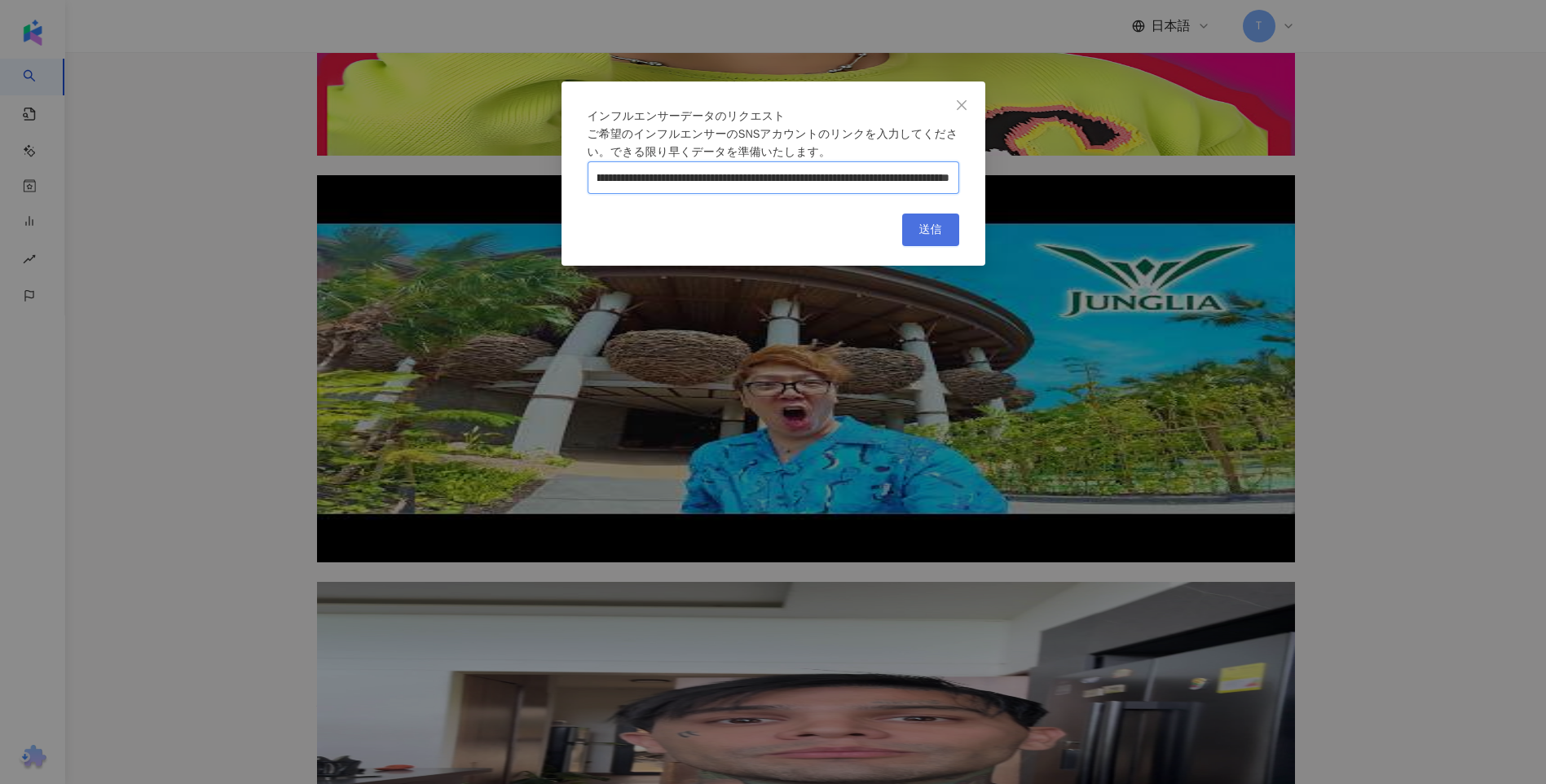 type on "**********" 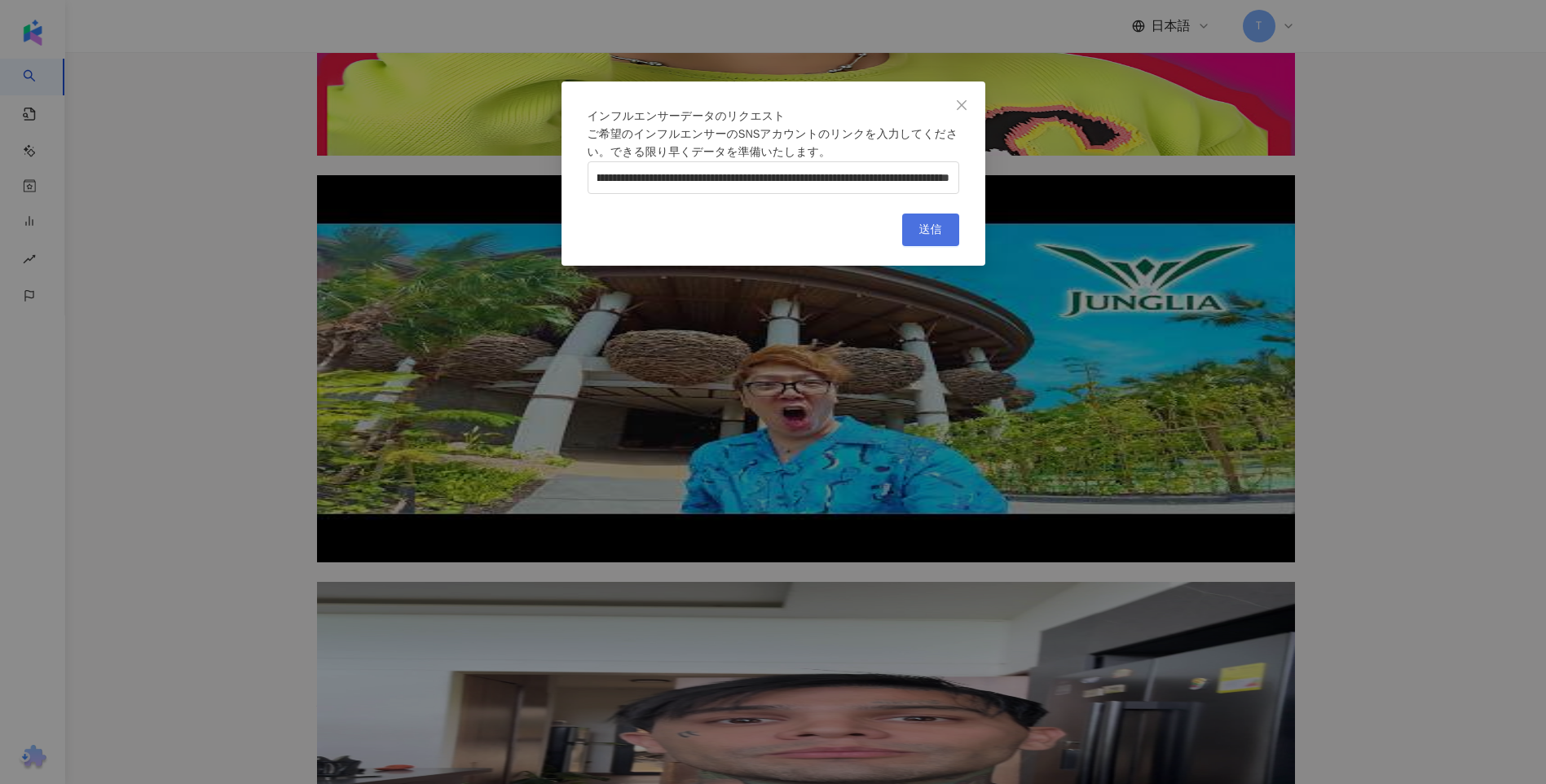 click on "送信" at bounding box center [931, 230] 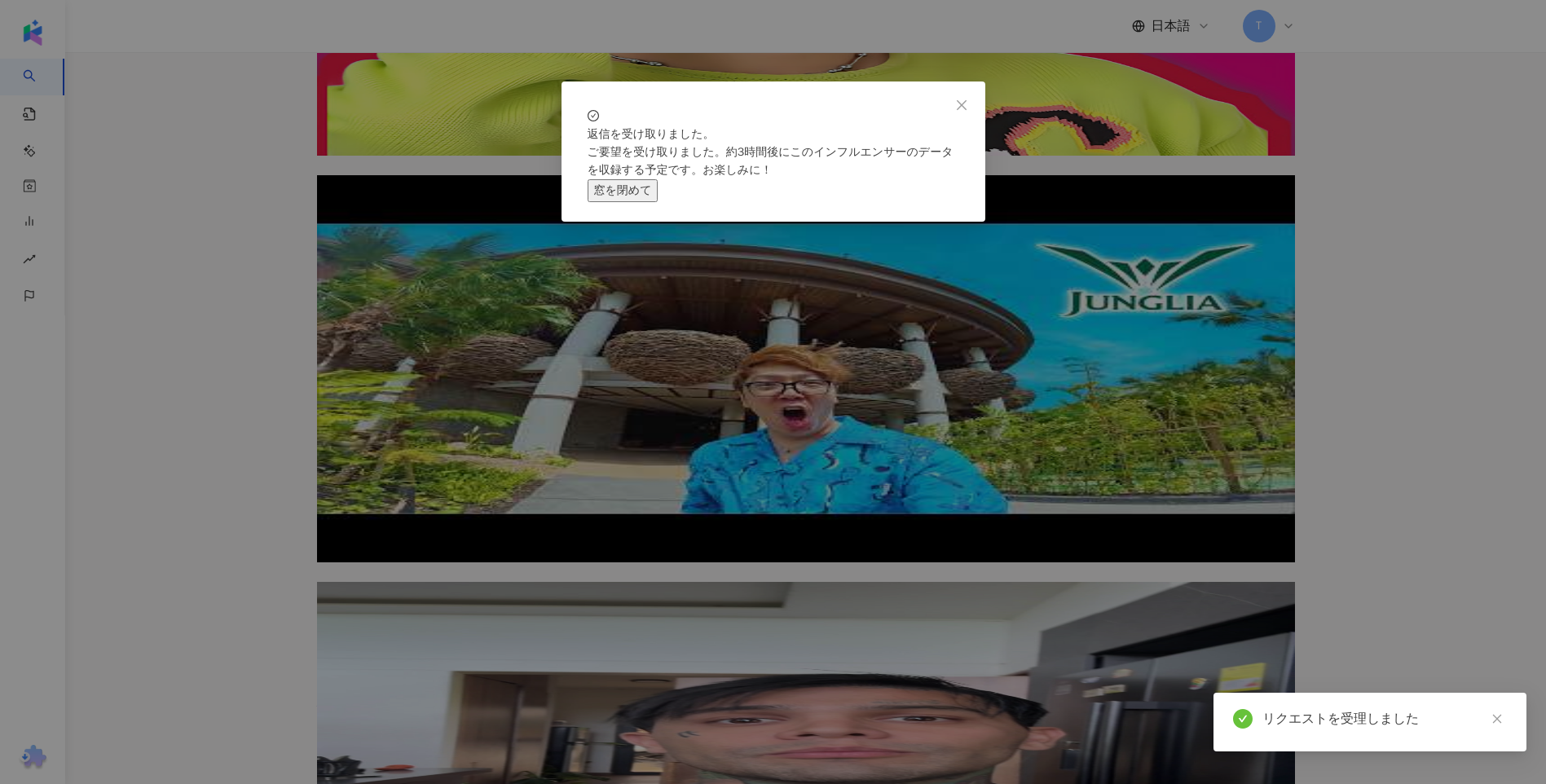 click on "窓を閉めて" at bounding box center (623, 191) 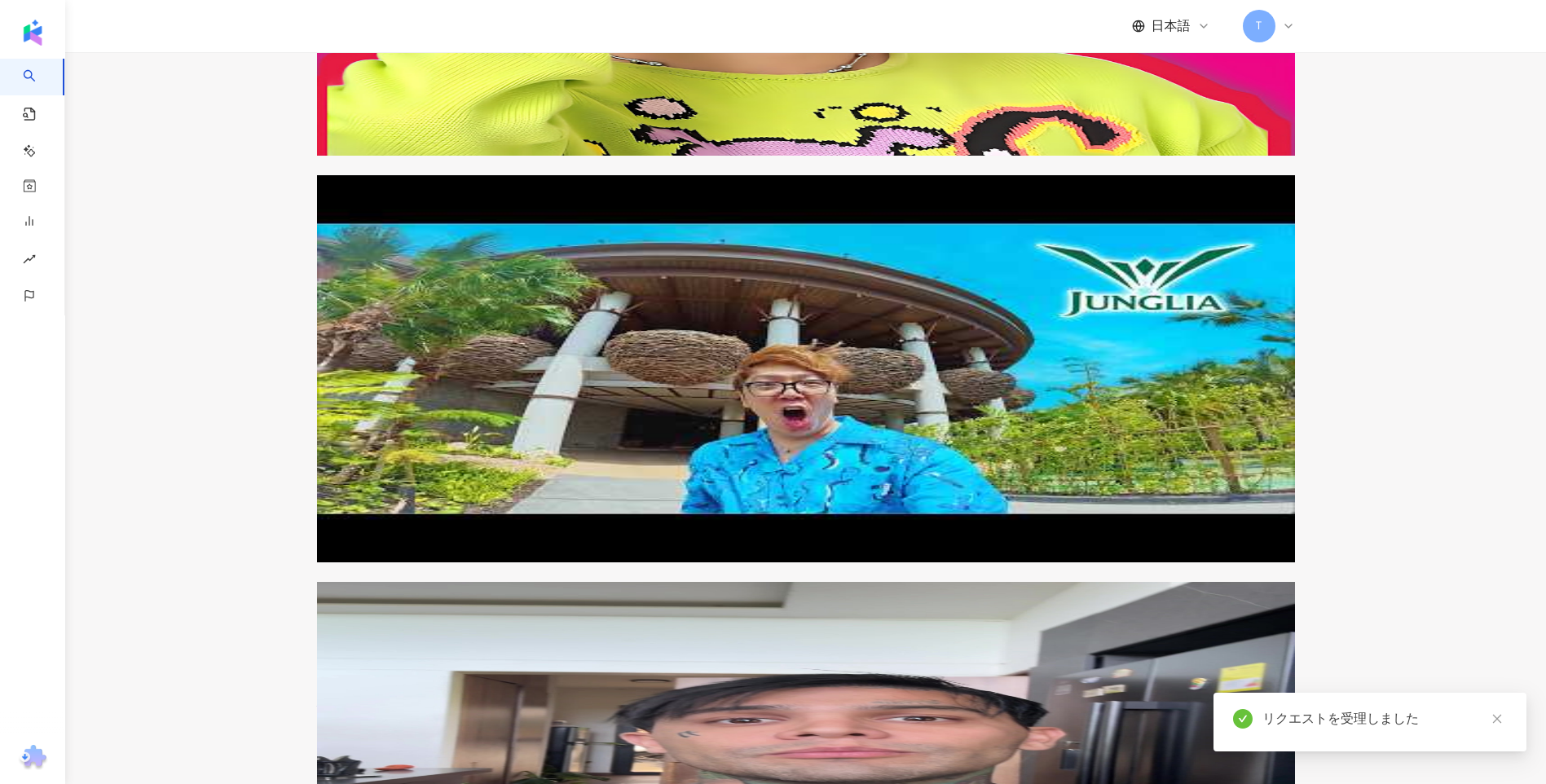 click on "ISSEI / いっせい タイプ ： 芸術・エンタメ  ·  日常トピック  ·  スポーツ フォロワー総数 ： 78,783,920 154.5万 6,470万 tiktok-icon 1,240万 13.9万 類似検索 エンゲージメント率 0.4% 動画再生率 25.3% フォロワー増加率 7.3% Bayashi_バヤシ タイプ ： 日常トピック  ·  グルメ フォロワー総数 ： 101,590,608 565.3万 657.3万 3,310万 tiktok-icon 5,520万 106.5万 エンゲージメント率 0.72% 動画再生率 0% フォロワー増加率 -0.36% Junya1gou Junya1gouOfficial Junya/じゅんや Junya.じゅんや タイプ ： 法律・社会 フォロワー総数 ： 84,080,064 44.3万 103.7万 3,860万 tiktok-icon 4,400万 エンゲージメント率 0% 動画再生率 0% フォロワー増加率 -0.23% 最近の投稿はありません Sagawa /さがわ タイプ ： 芸術・エンタメ  ·  スポーツ フォロワー総数 ： 40,493,527 9.5万 8.7万 3,740万 tiktok-icon 290万 1.1万 類似検索 エンゲージメント率 8%" at bounding box center [806, -182] 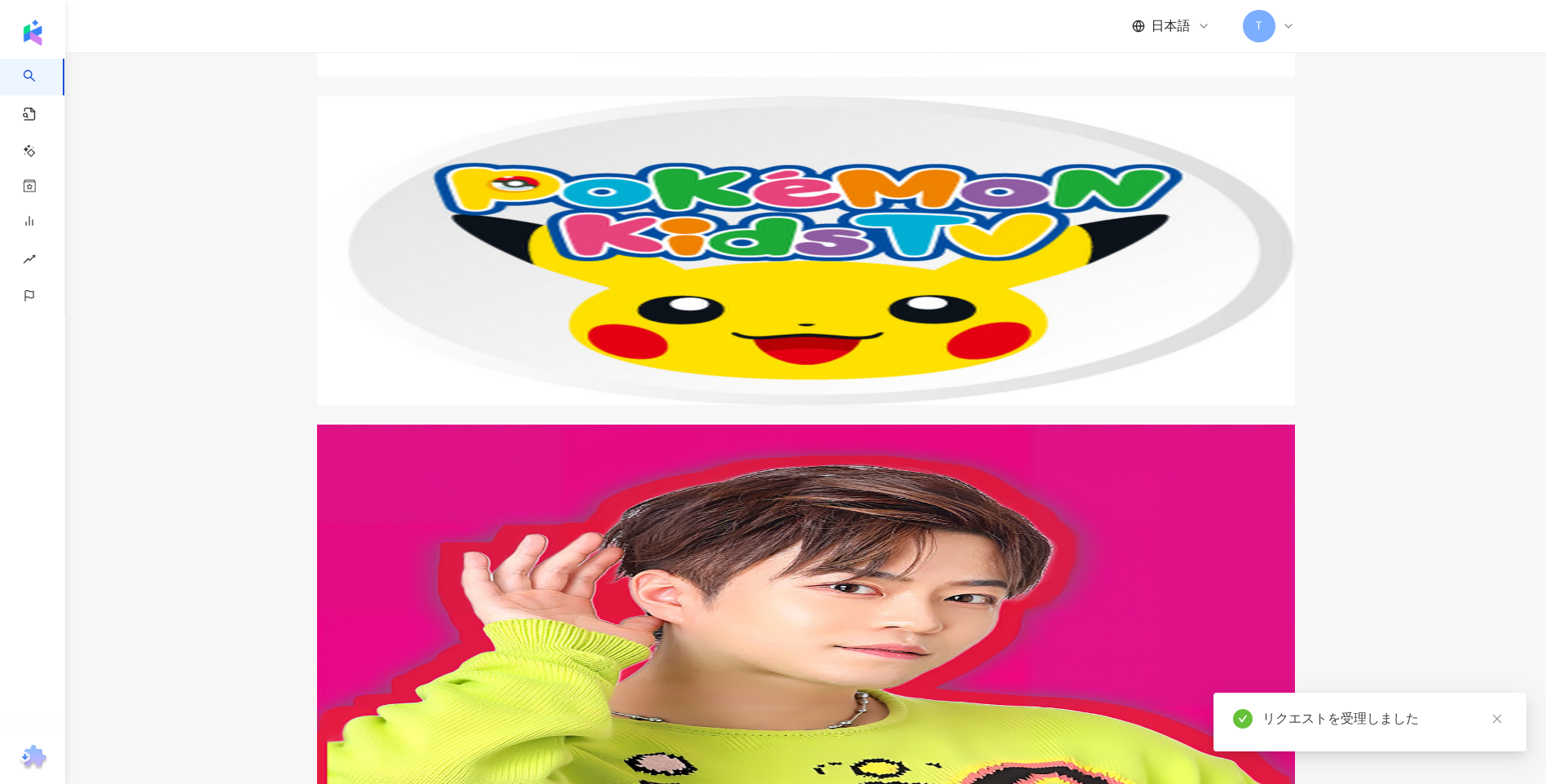 scroll, scrollTop: 2065, scrollLeft: 0, axis: vertical 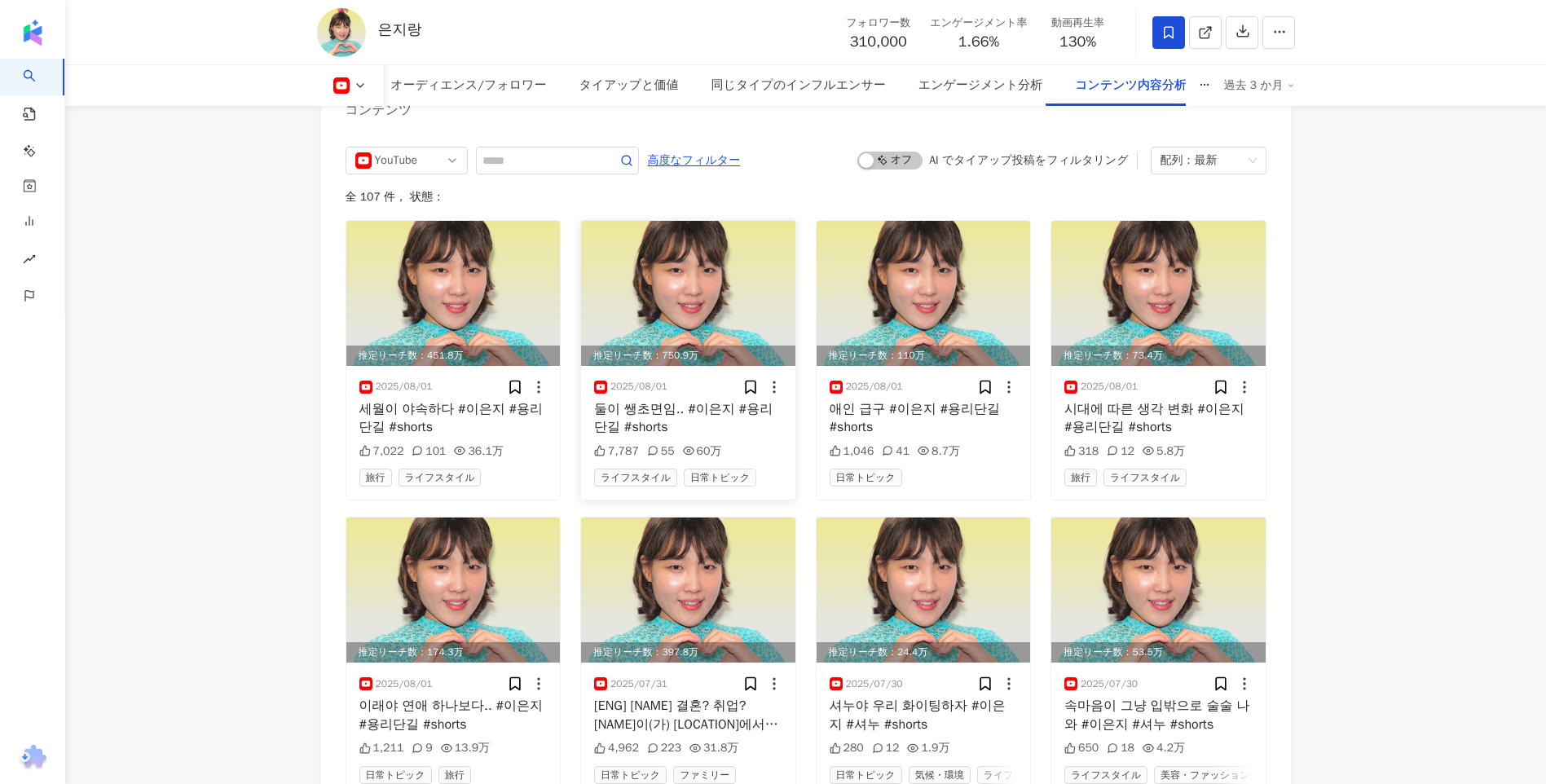 click at bounding box center (688, 293) 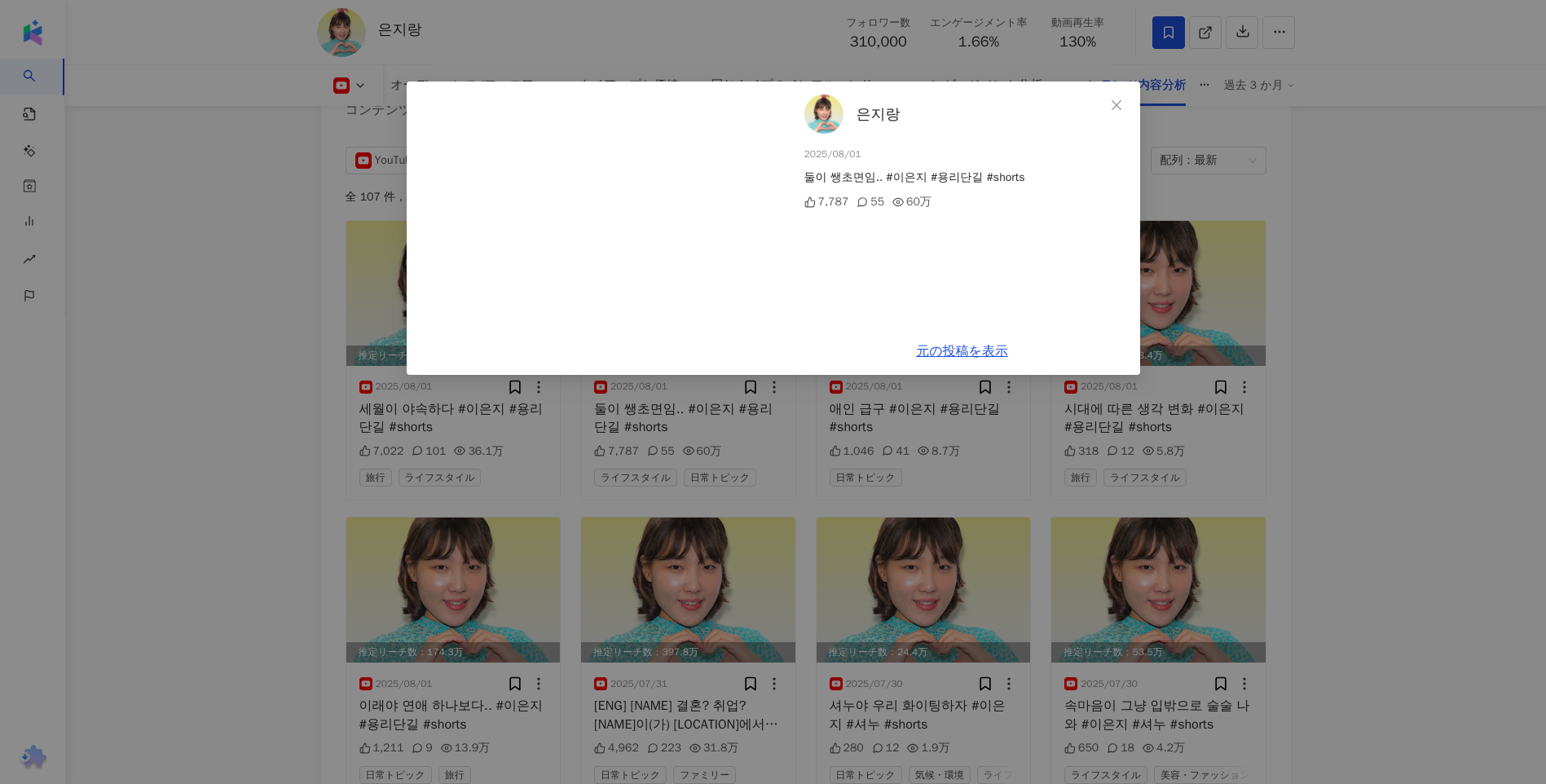 click on "[NAME]랑 [YEAR] 둘이 쌩초면임.. #[NAME] #[LOCATION] #shorts 7,787 55 60万 元の投稿を表示" at bounding box center [773, 392] 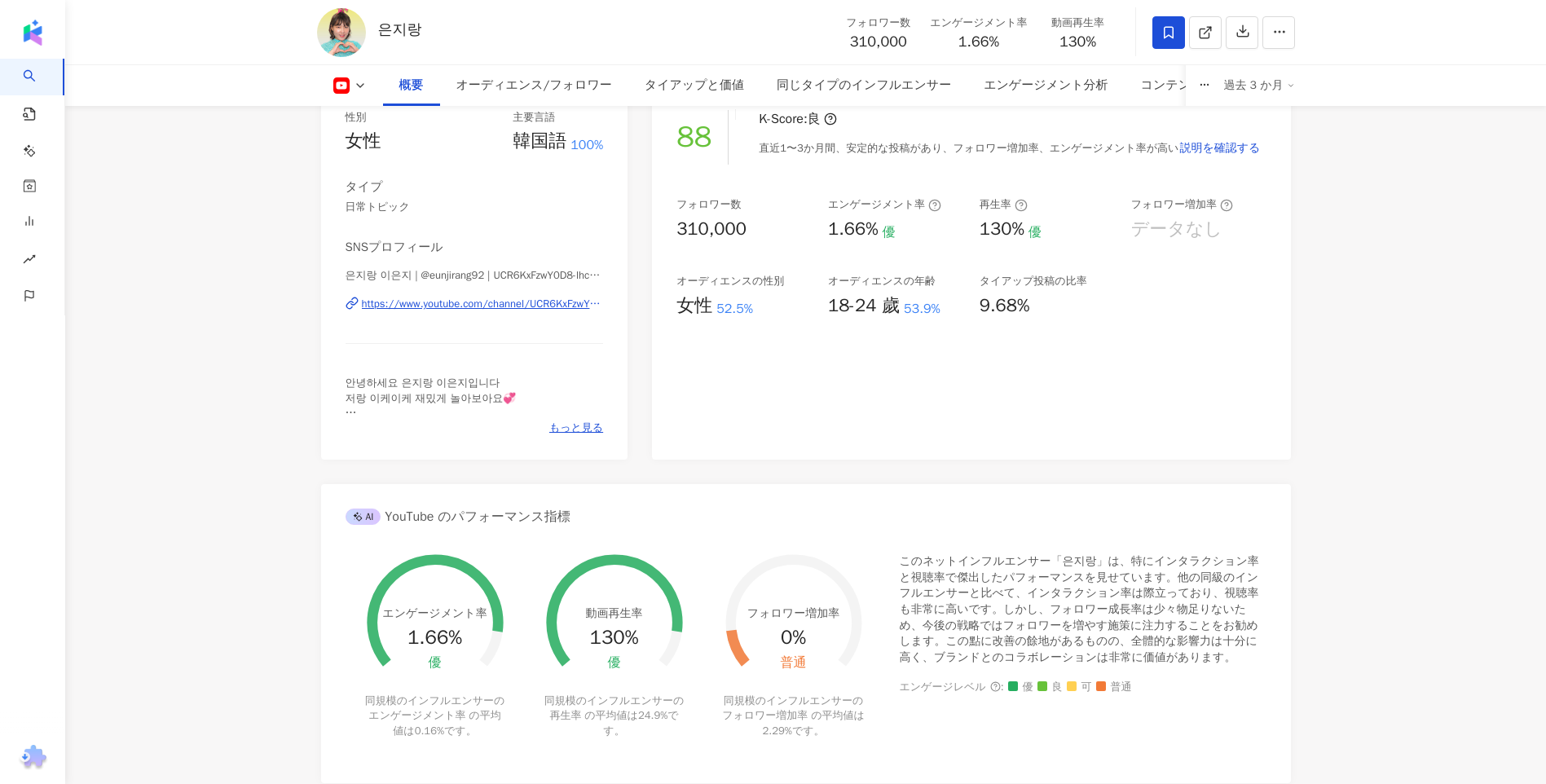 scroll, scrollTop: 0, scrollLeft: 0, axis: both 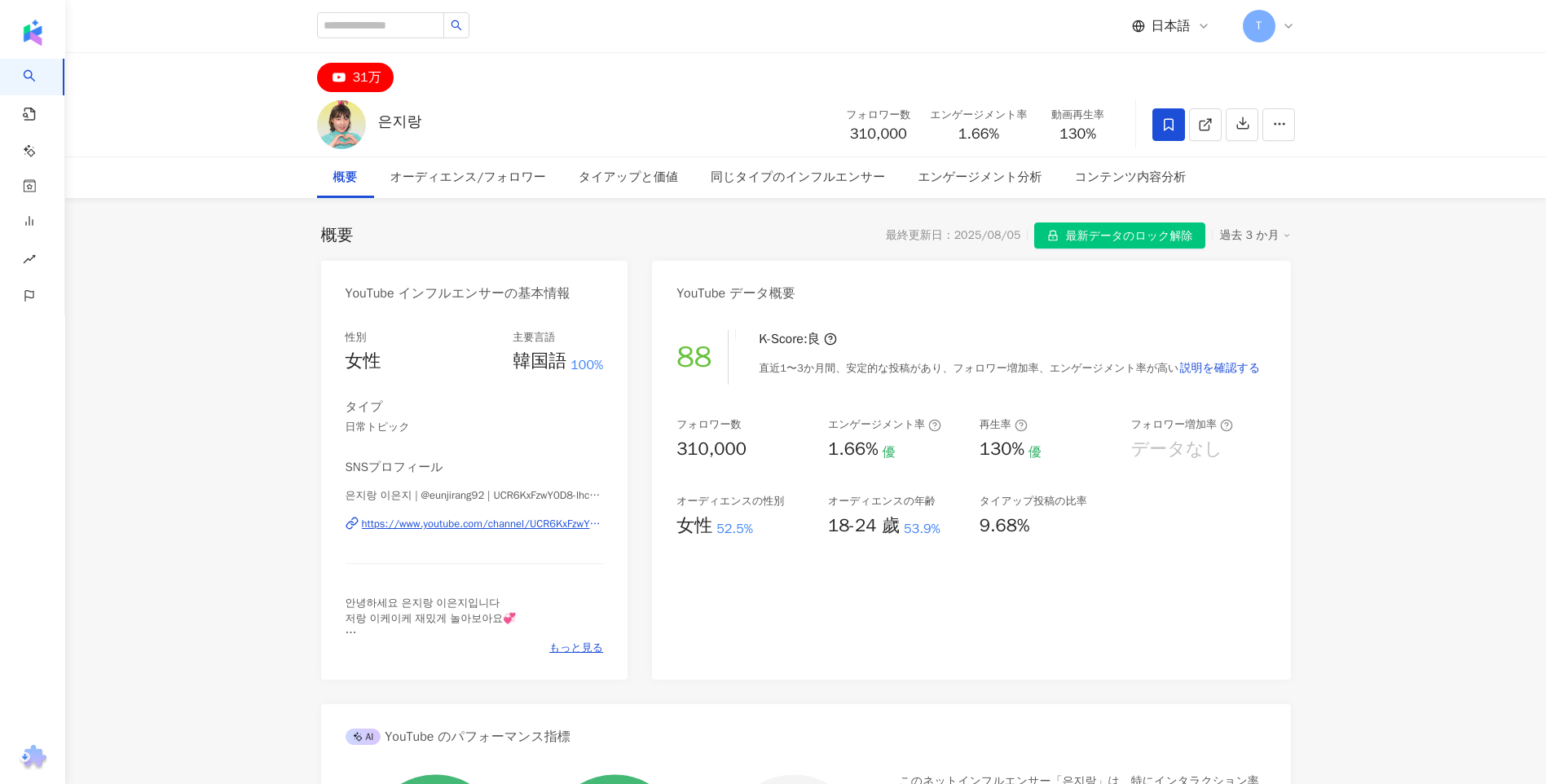 click on "https://www.youtube.com/channel/UCR6KxFzwY0D8-lhcUns-Y5w" at bounding box center (482, 524) 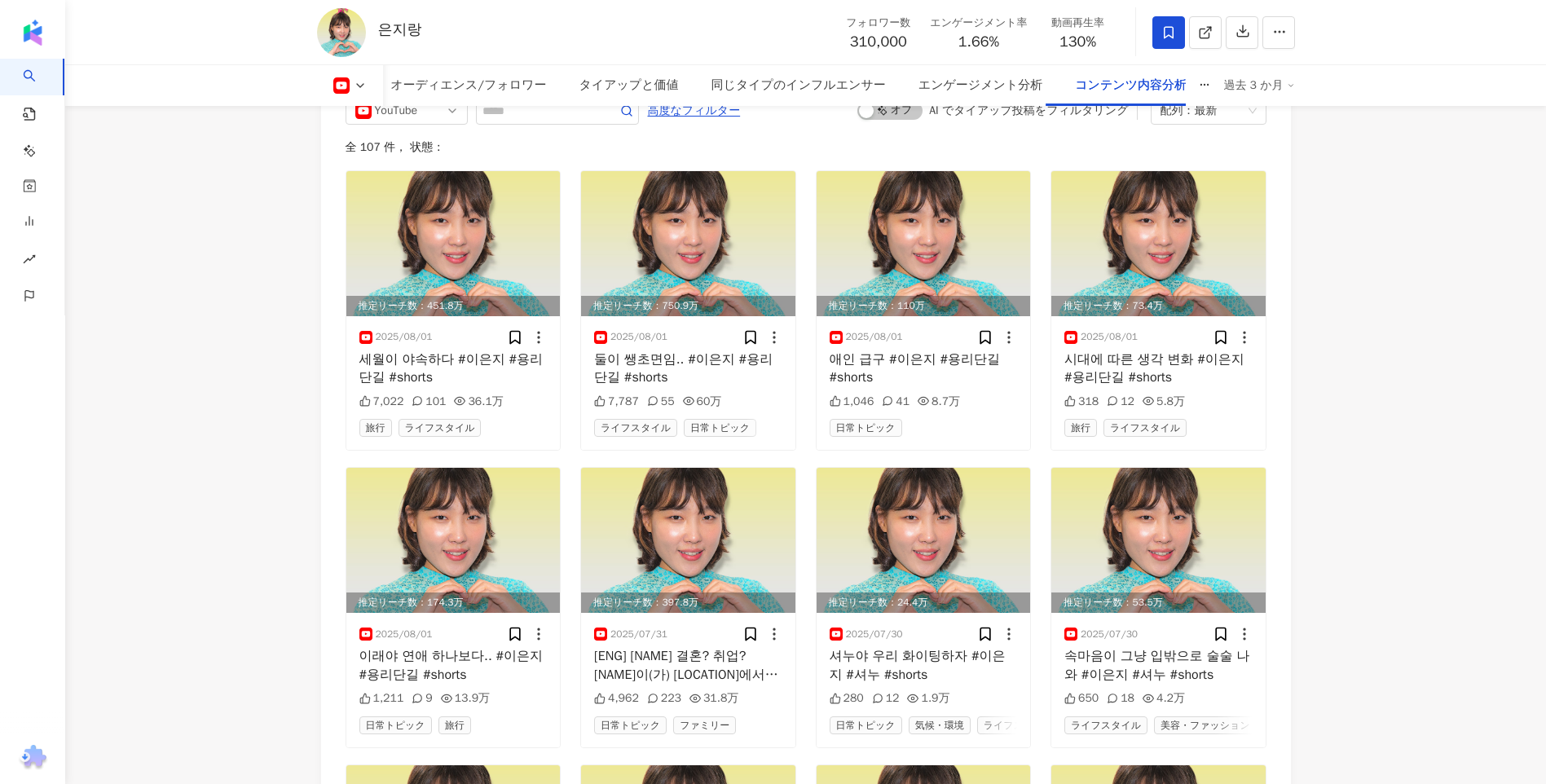 scroll, scrollTop: 4482, scrollLeft: 0, axis: vertical 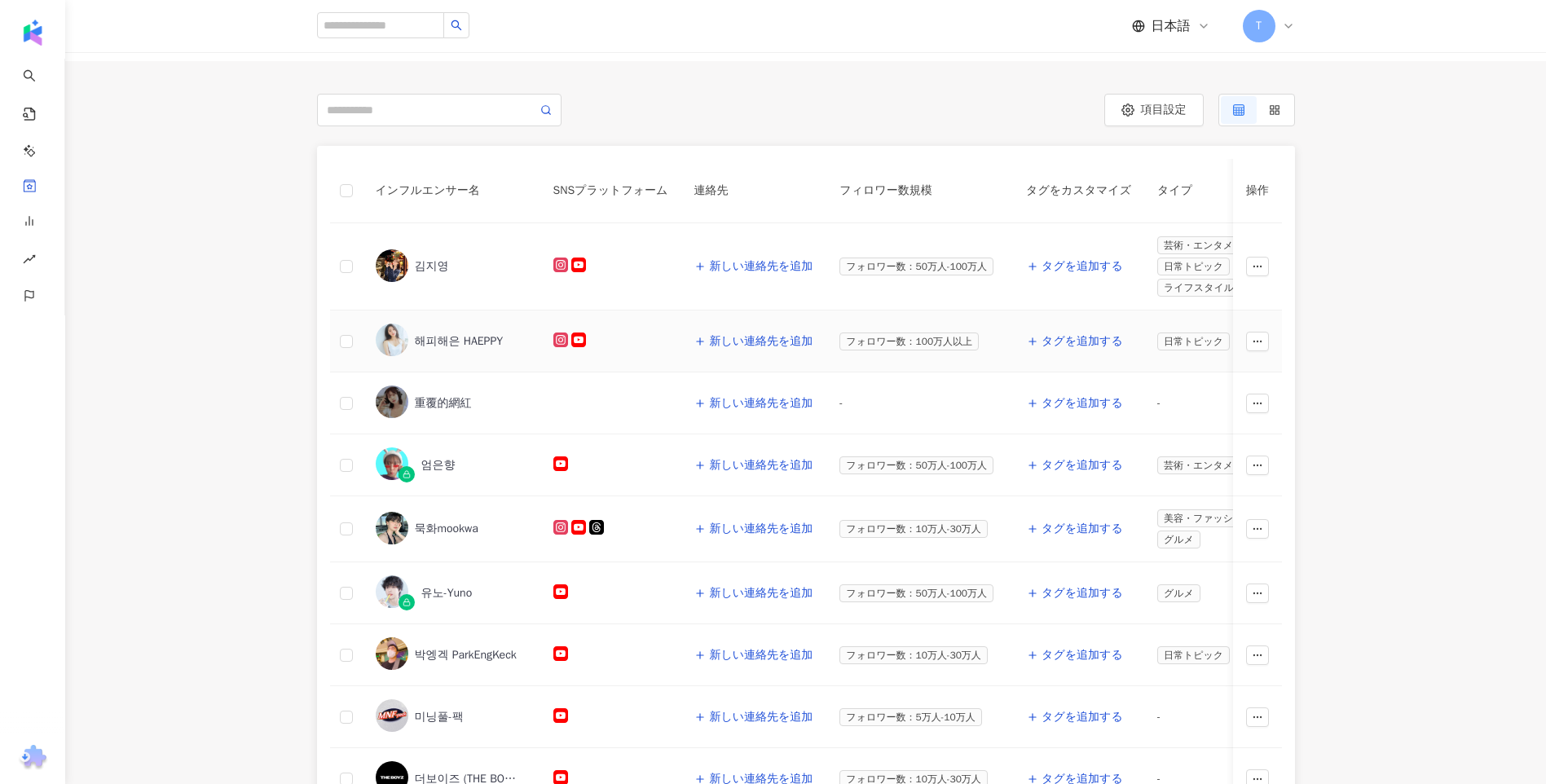click on "해피해은 HAEPPY" at bounding box center [459, 341] 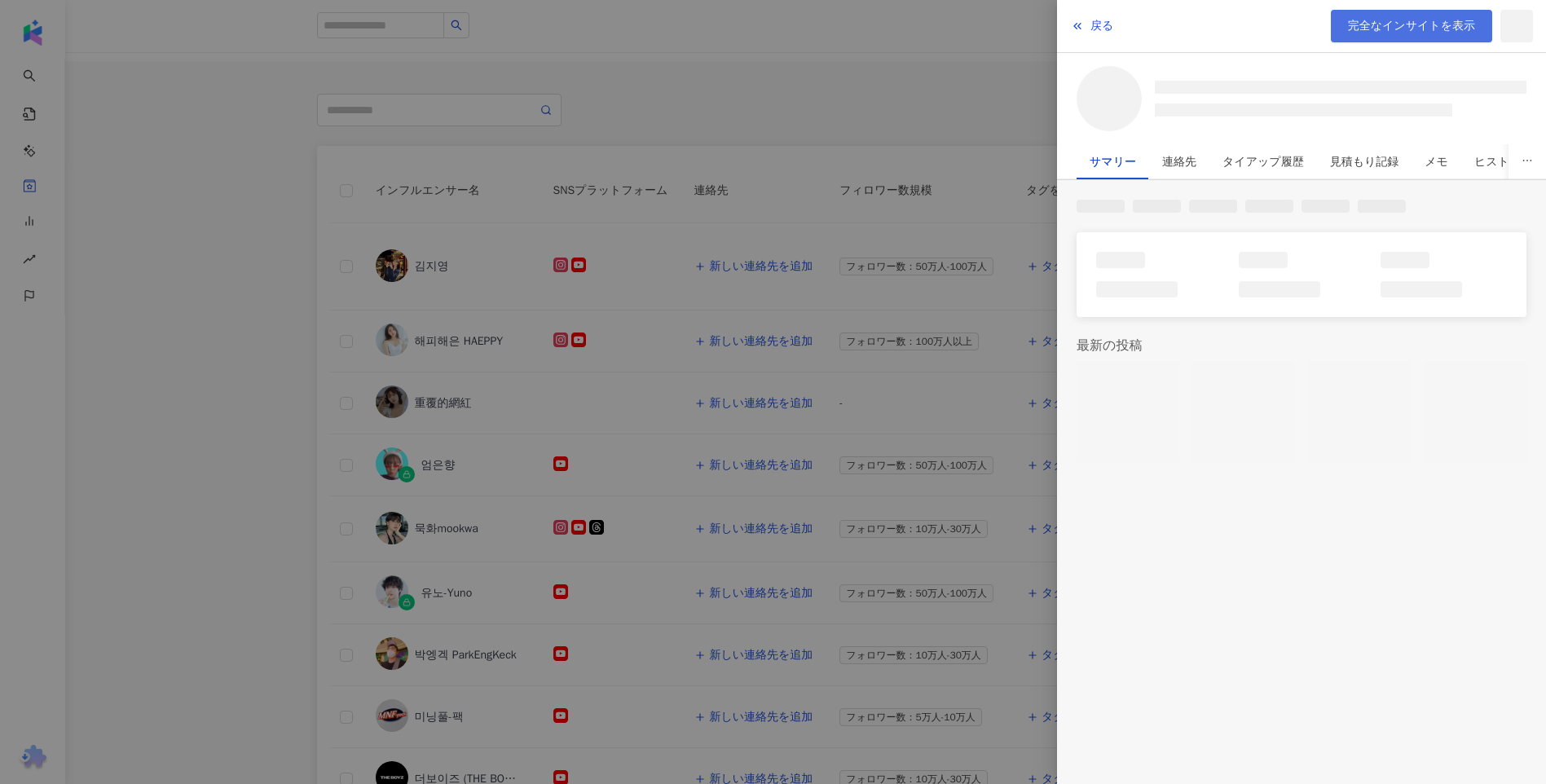 click on "完全なインサイトを表示" at bounding box center (1412, 26) 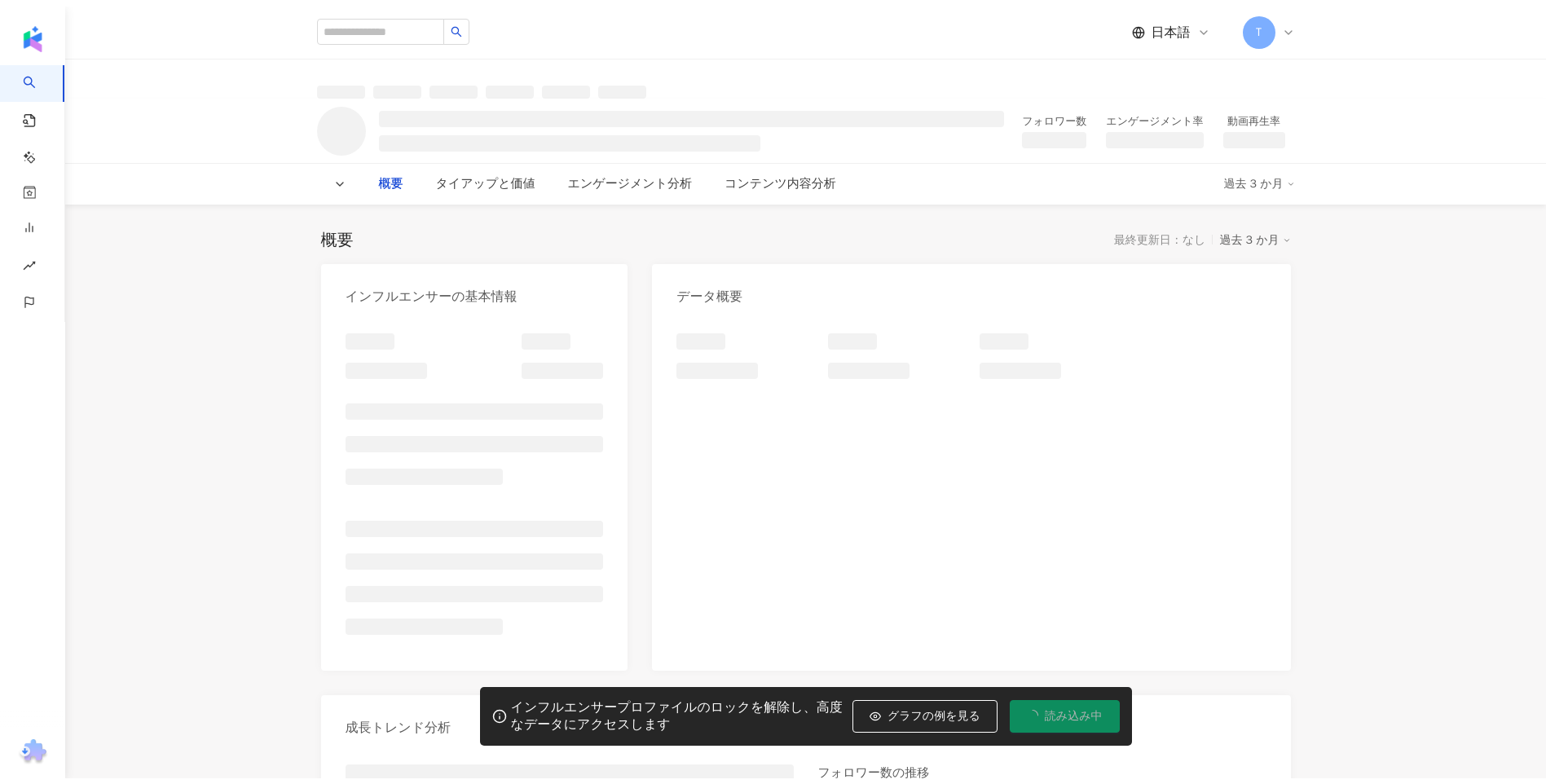 scroll, scrollTop: 0, scrollLeft: 0, axis: both 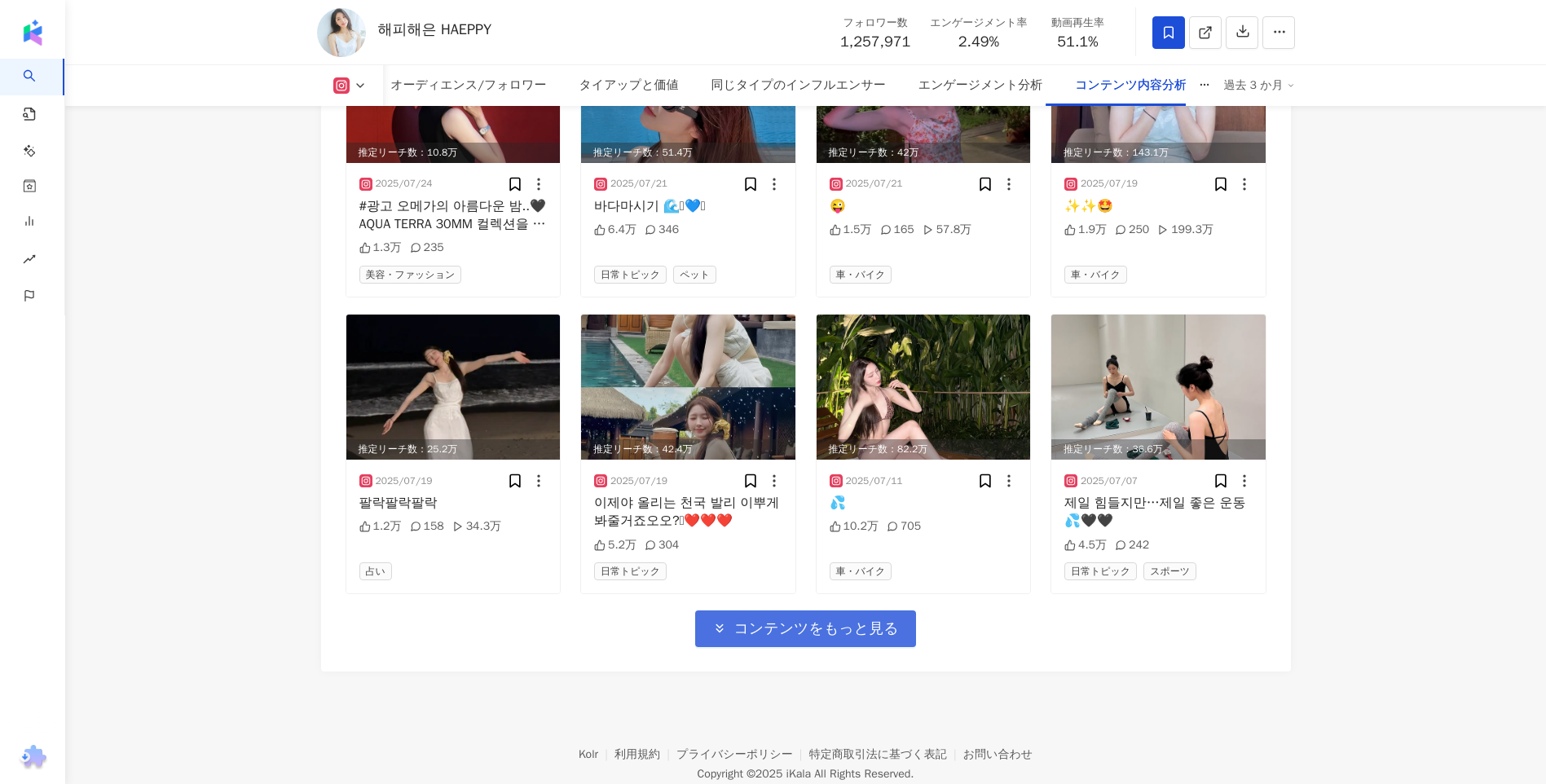 click on "コンテンツをもっと見る" at bounding box center [805, 628] 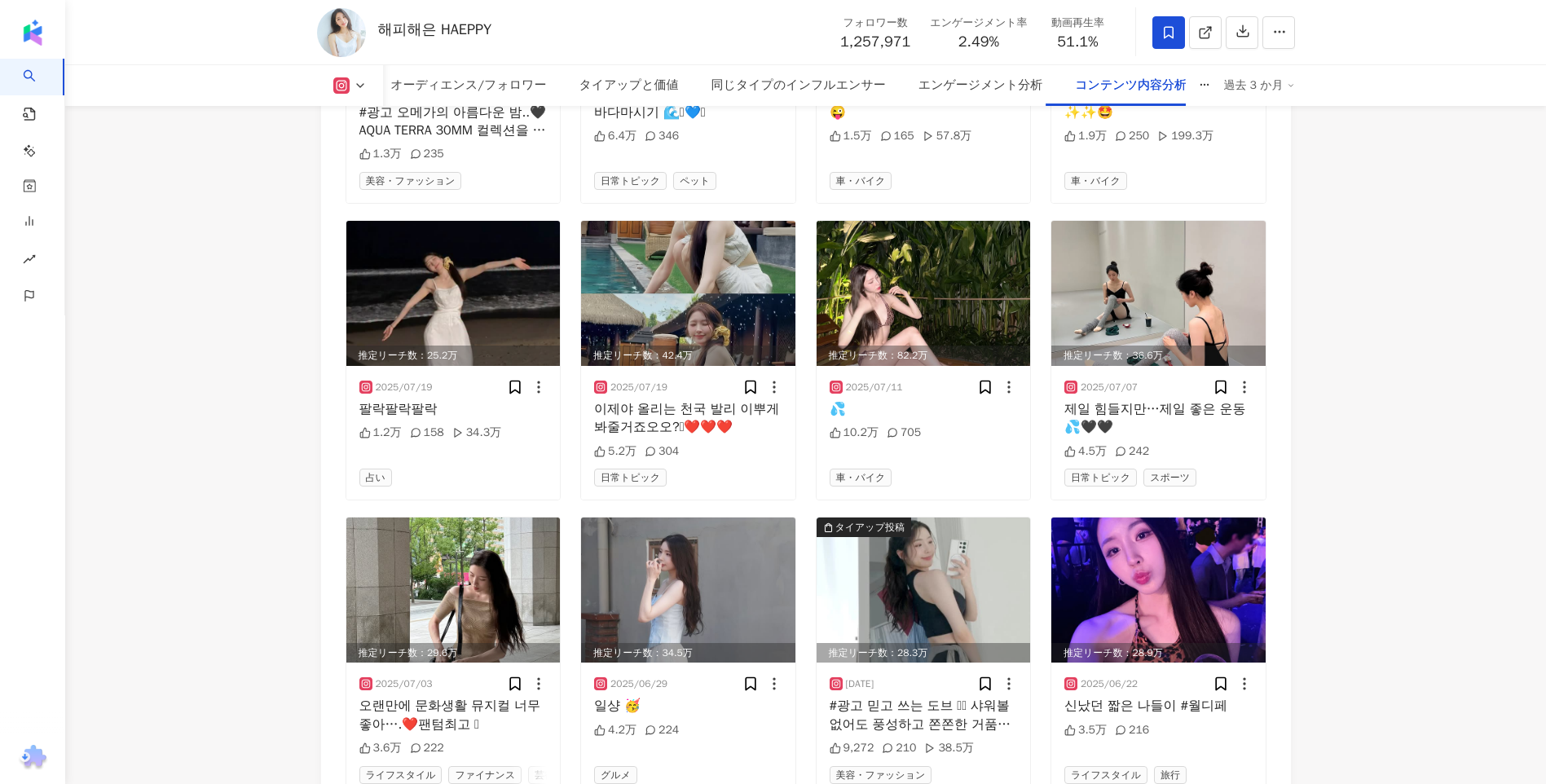 scroll, scrollTop: 5623, scrollLeft: 0, axis: vertical 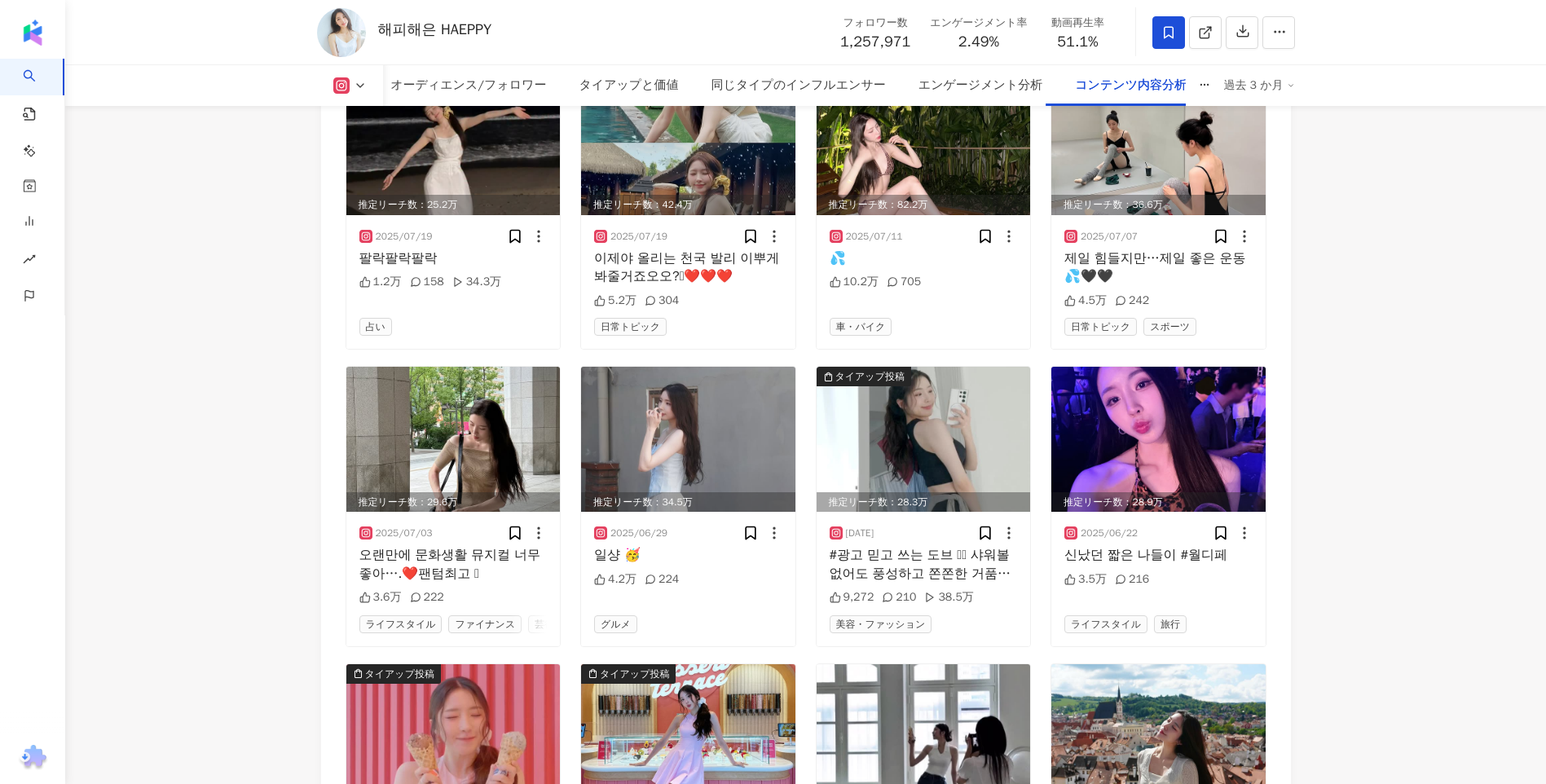click on "125.8万 28.3万 해피해은 HAEPPY フォロワー数 1,257,971 エンゲージメント率 2.49% 動画再生率 51.1% 概要 オーディエンス/フォロワー タイアップと価値 同じタイプのインフルエンサー エンゲージメント分析 コンテンツ内容分析 過去 3 か月 概要 最終更新日：2025/08/06 過去 3 か月 Instagram インフルエンサーの基本情報 性別   女性 主要言語   韓国語 100% タイプ 日常トピック SNSプロフィール 성해은 | __haeppy https://www.instagram.com/__haeppy/ 💛🧡💚💜💙💚🧡🤍💟🤍💜🧡
발리 여행 브이로그🏊 ⛱️🦞🦈  ↙️ Instagram データ概要 -- K-Score :   データなし このインフルエンサーは、1か月以内に新しく作成されたインフルエンサーです。毎月15日に定期更新されます。 フォロワー数   1,257,971 エンゲージメント率   2.49% 優 再生率   51.1% 優 フォロワー増加率   -0.06% 可       24.2% AI :" at bounding box center [805, -2126] 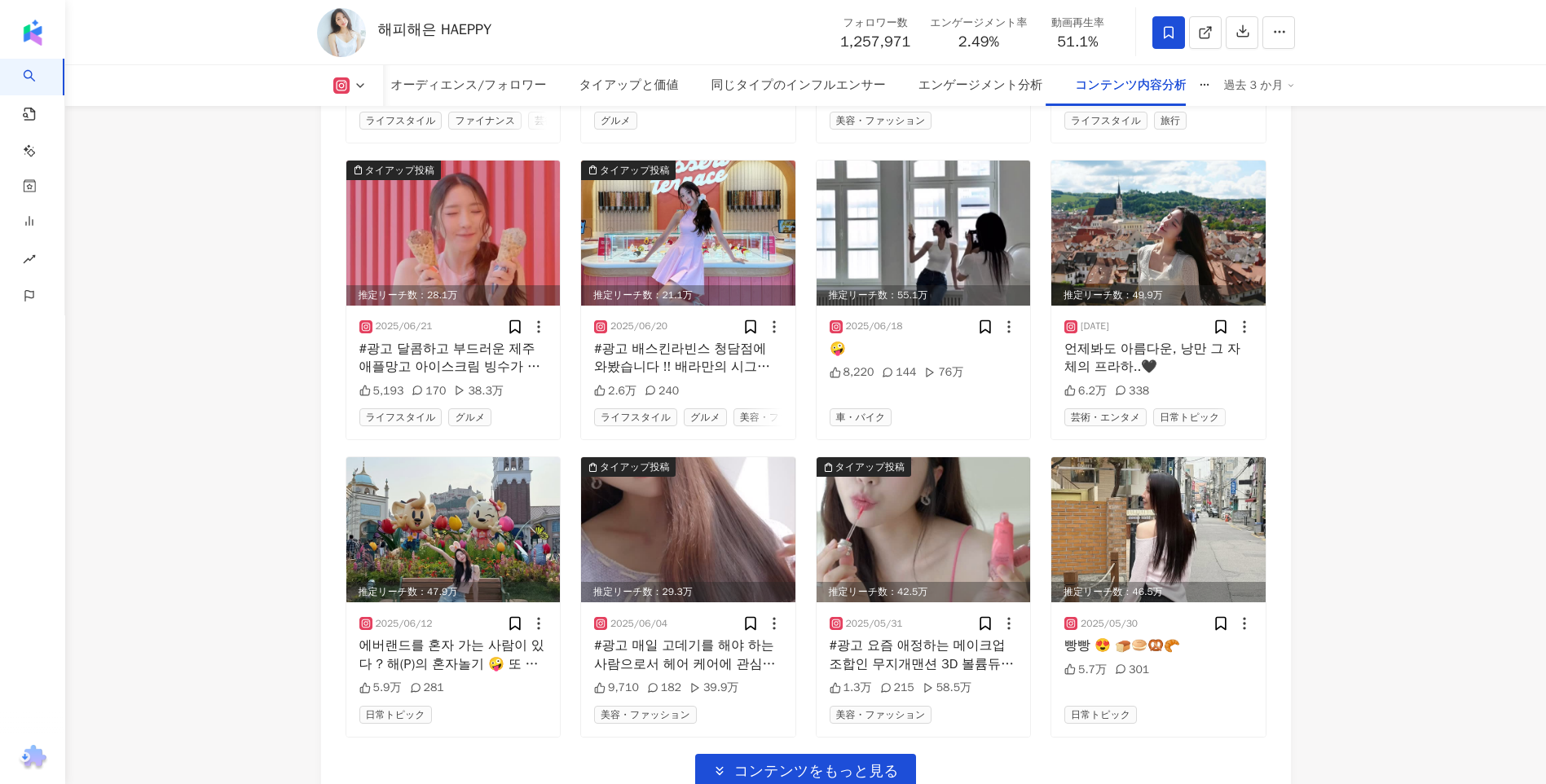 scroll, scrollTop: 6194, scrollLeft: 0, axis: vertical 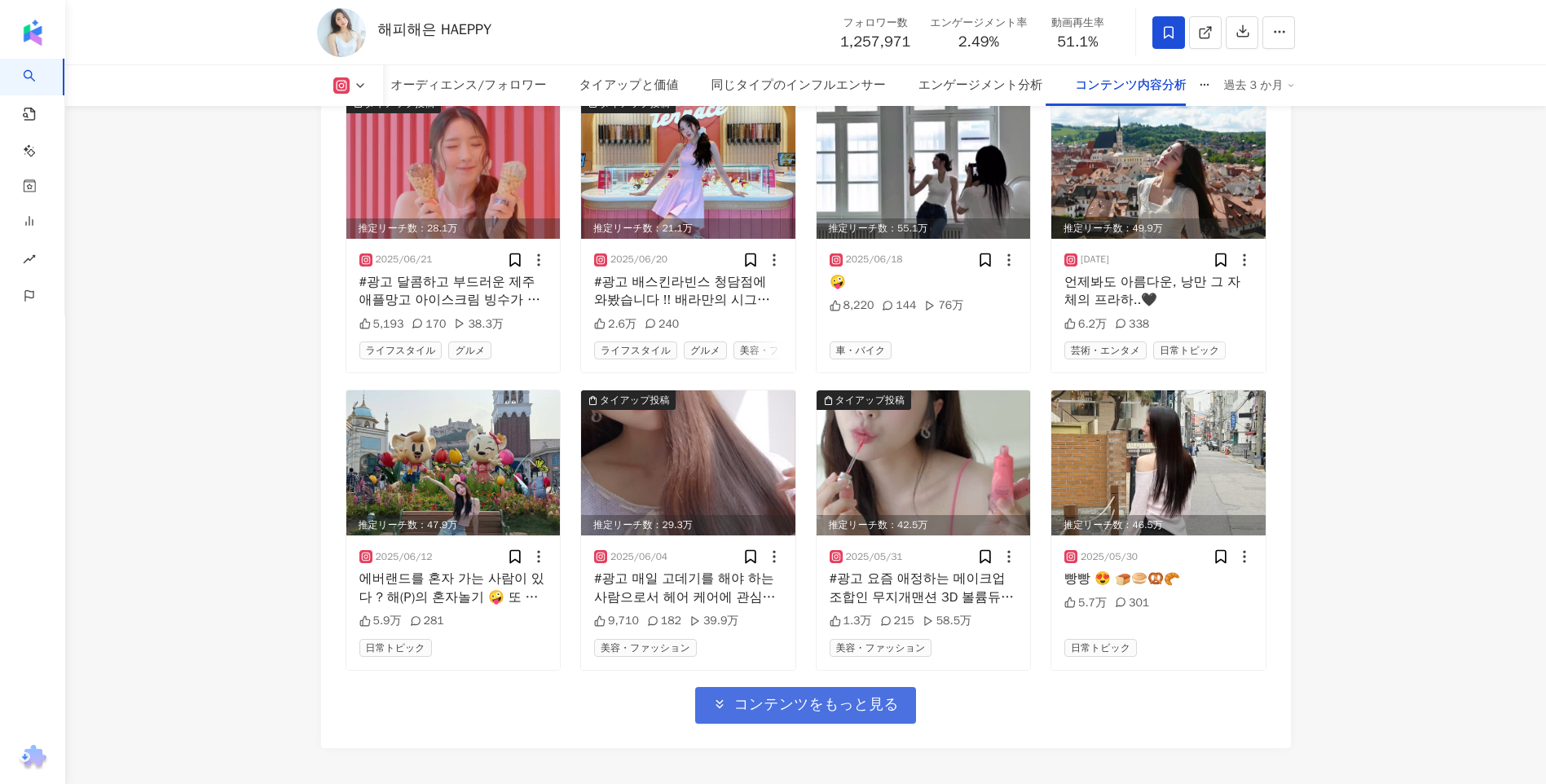 click on "コンテンツをもっと見る" at bounding box center (816, 705) 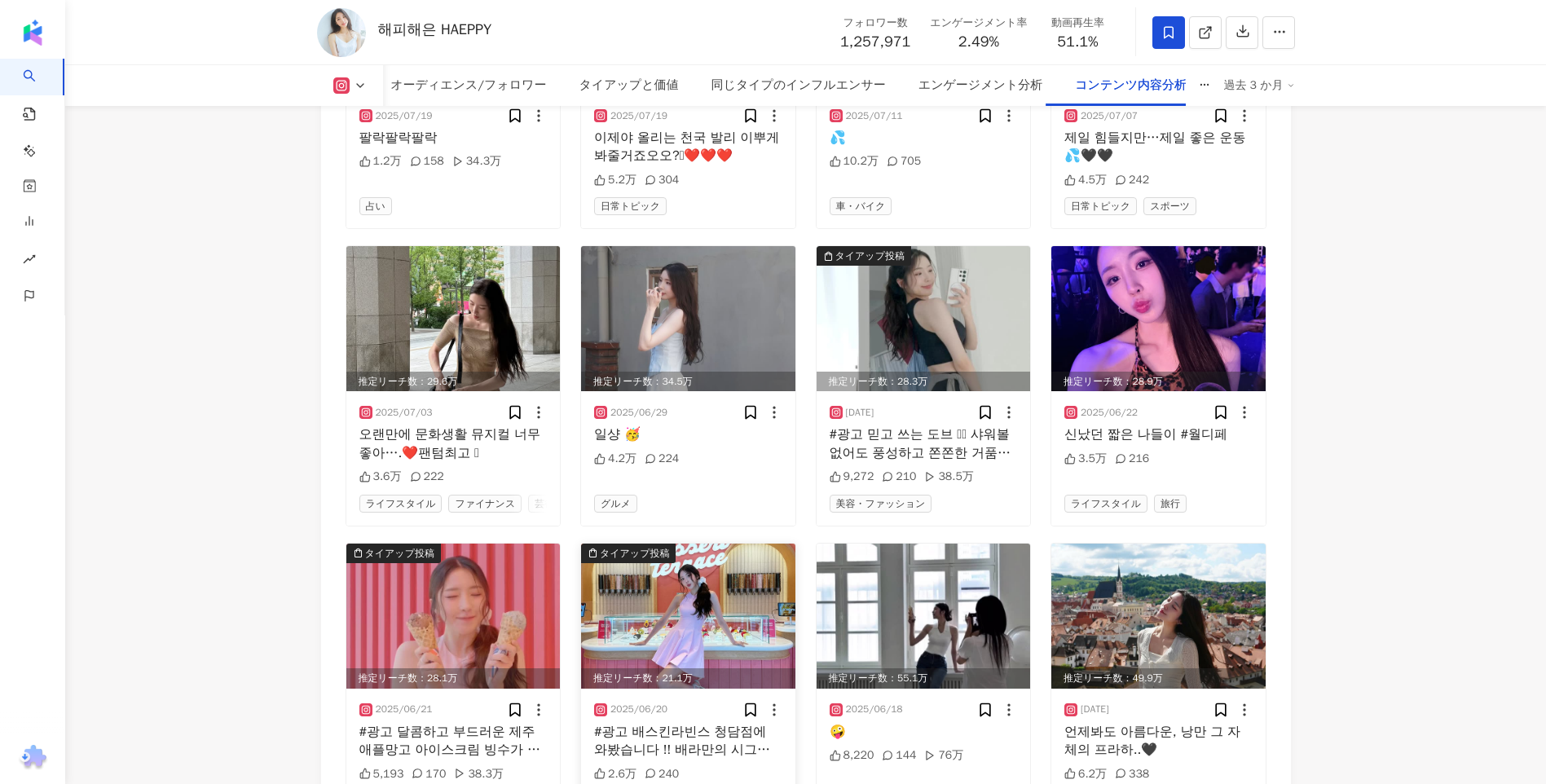 scroll, scrollTop: 5868, scrollLeft: 0, axis: vertical 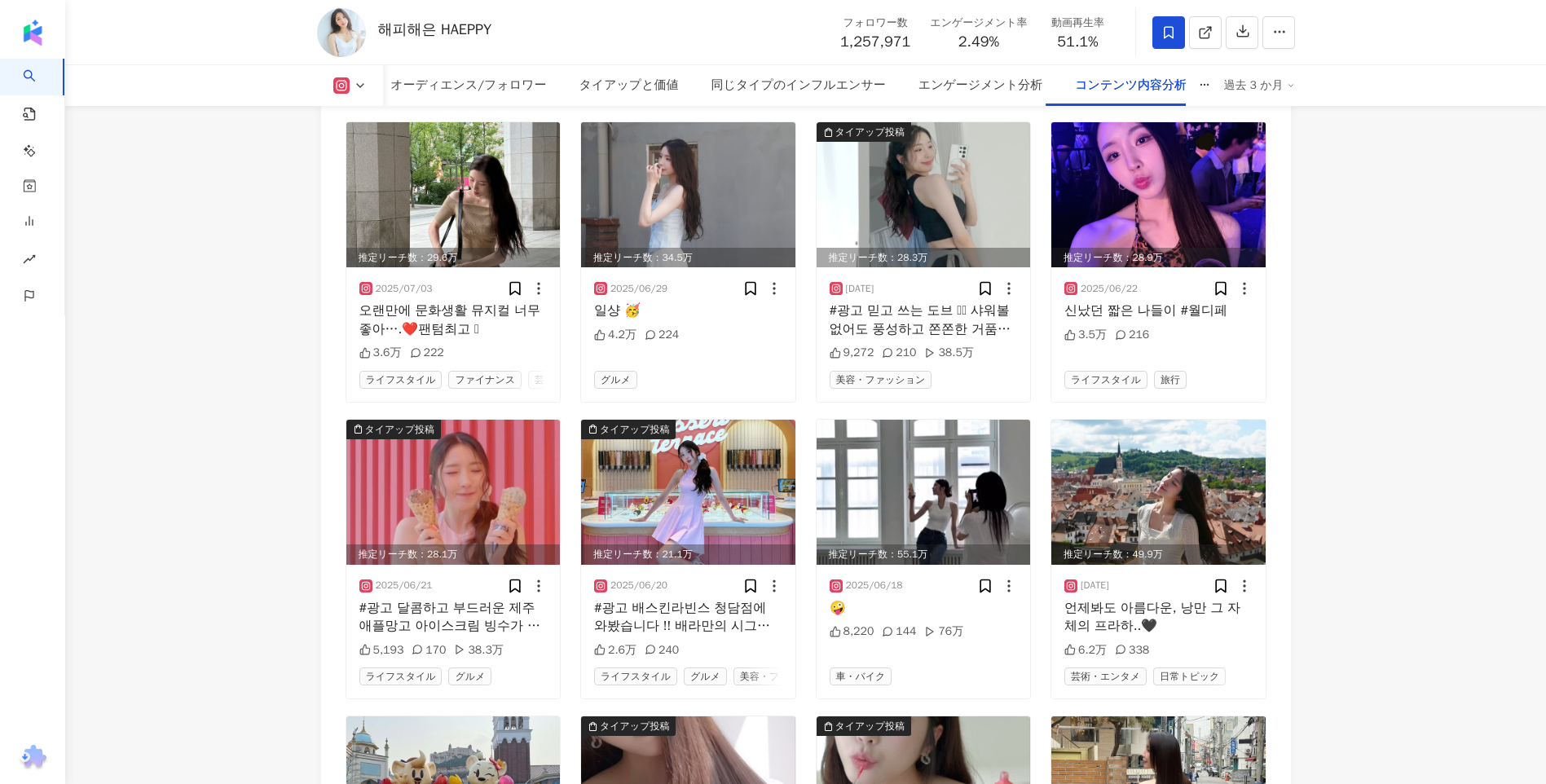 click on "概要 最終更新日：2025/08/06 過去 3 か月 Instagram インフルエンサーの基本情報 性別   女性 主要言語   韓国語 100% タイプ 日常トピック SNSプロフィール 성해은 | __haeppy https://www.instagram.com/__haeppy/ 💛🧡💚💜💙💚🧡🤍💟🤍💜🧡
발리 여행 브이로그🏊 ⛱️🦞🦈  ↙️ Instagram データ概要 -- K-Score :   データなし このインフルエンサーは、1か月以内に新しく作成されたインフルエンサーです。毎月15日に定期更新されます。 フォロワー数   1,257,971 エンゲージメント率   2.49% 優 再生率   51.1% 優 フォロワー増加率   -0.06% 可 オーディエンスの性別   データなし オーディエンスの年齢   データなし タイアップ投稿の比率   24.2% AI Instagram のパフォーマンス指標 エンゲージメント率 2.49% 優 同規模のインフルエンサーのエンゲージメント率 の平均値は 0.67% です。 51.1% :" at bounding box center (806, -1862) 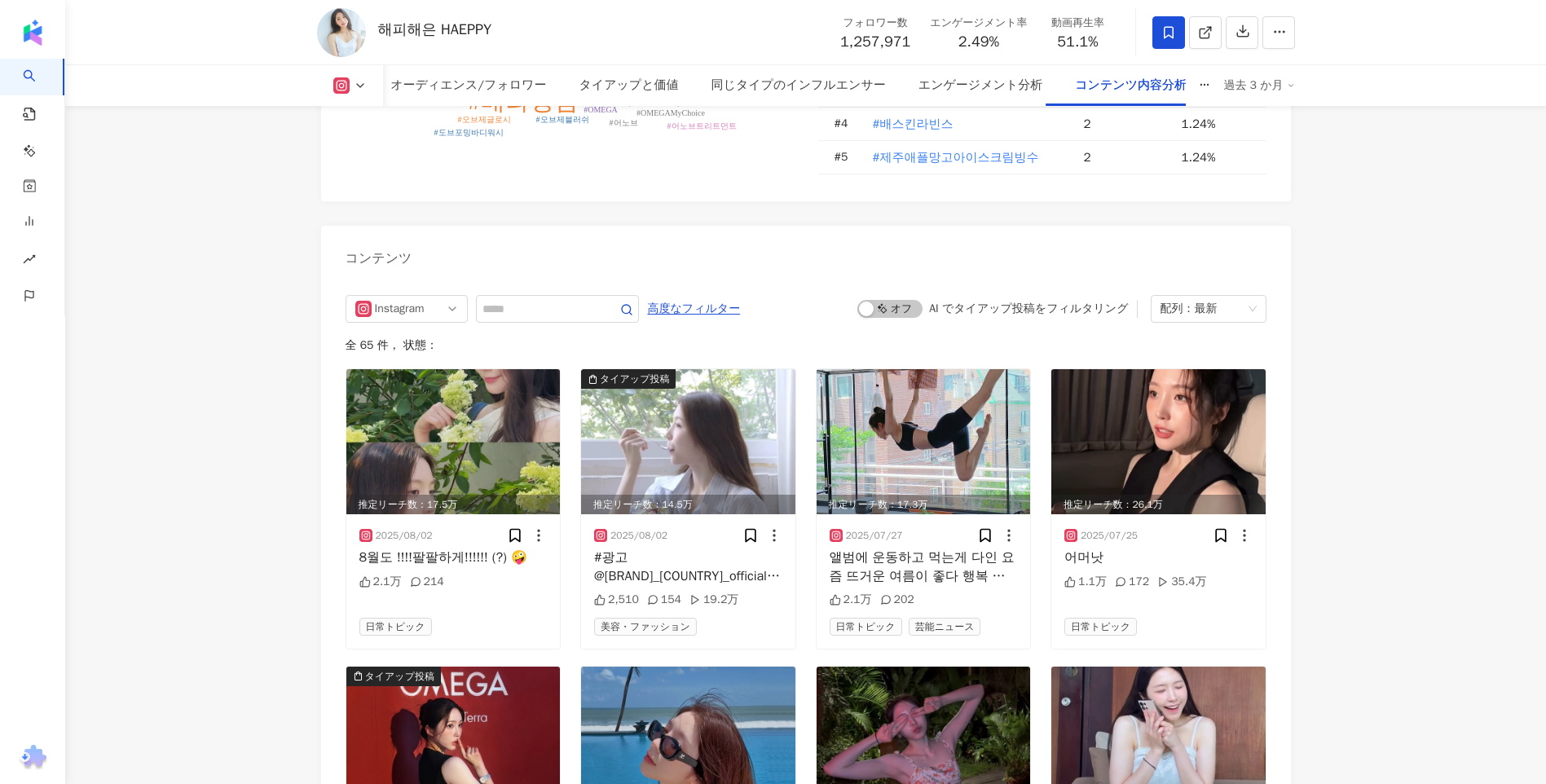 scroll, scrollTop: 4727, scrollLeft: 0, axis: vertical 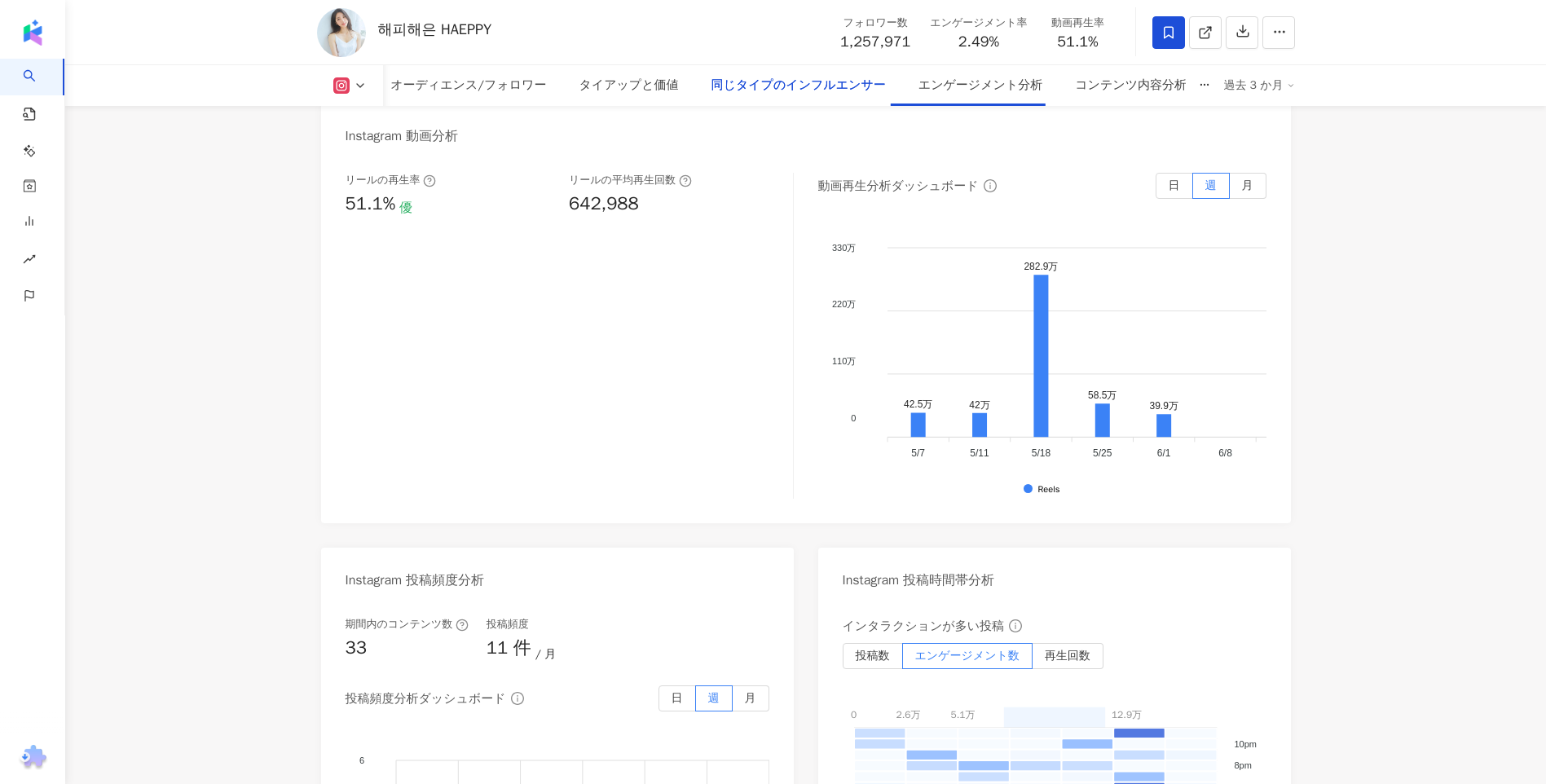 drag, startPoint x: 229, startPoint y: 447, endPoint x: 227, endPoint y: 253, distance: 194.0103 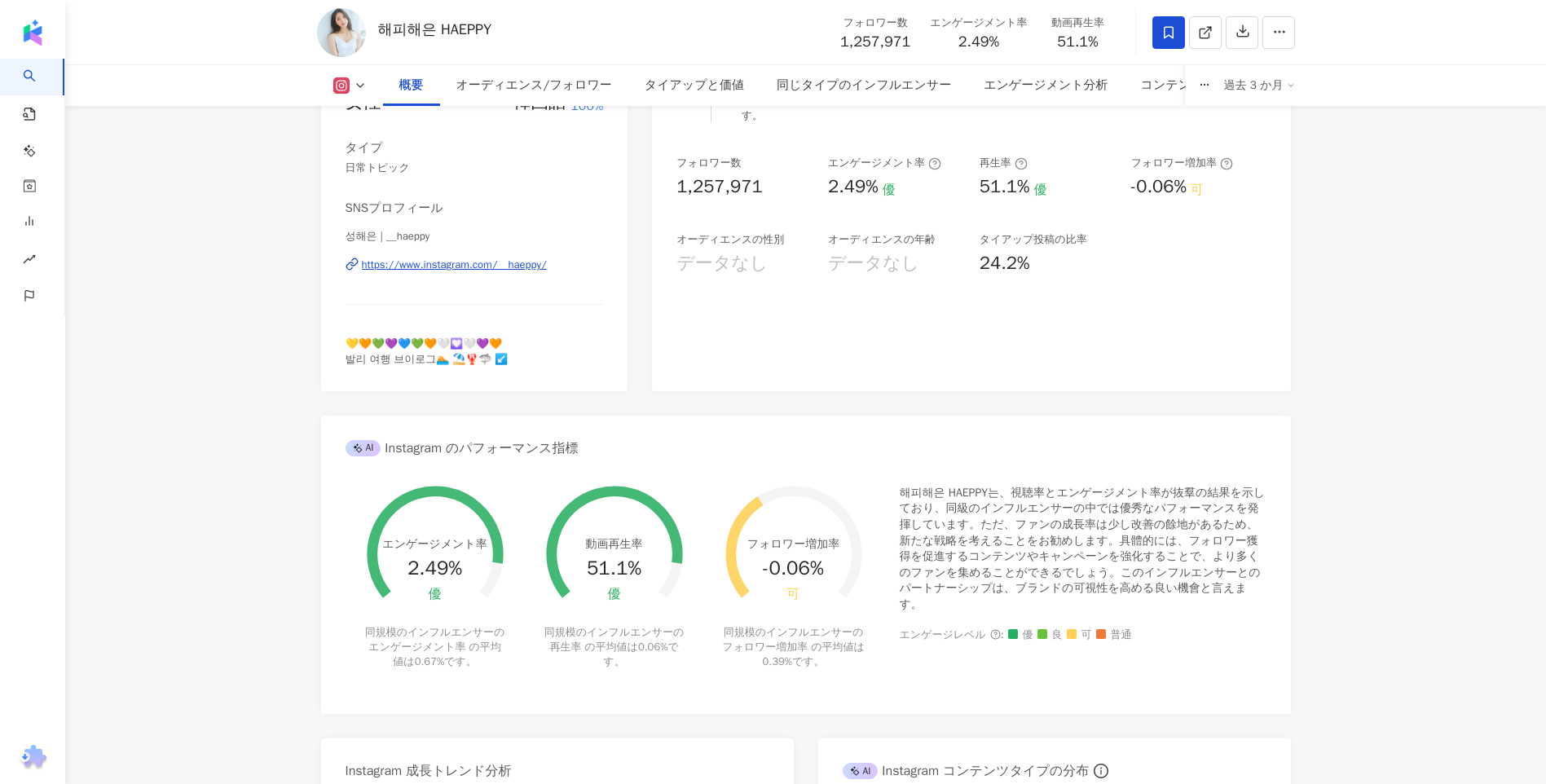 scroll, scrollTop: 0, scrollLeft: 0, axis: both 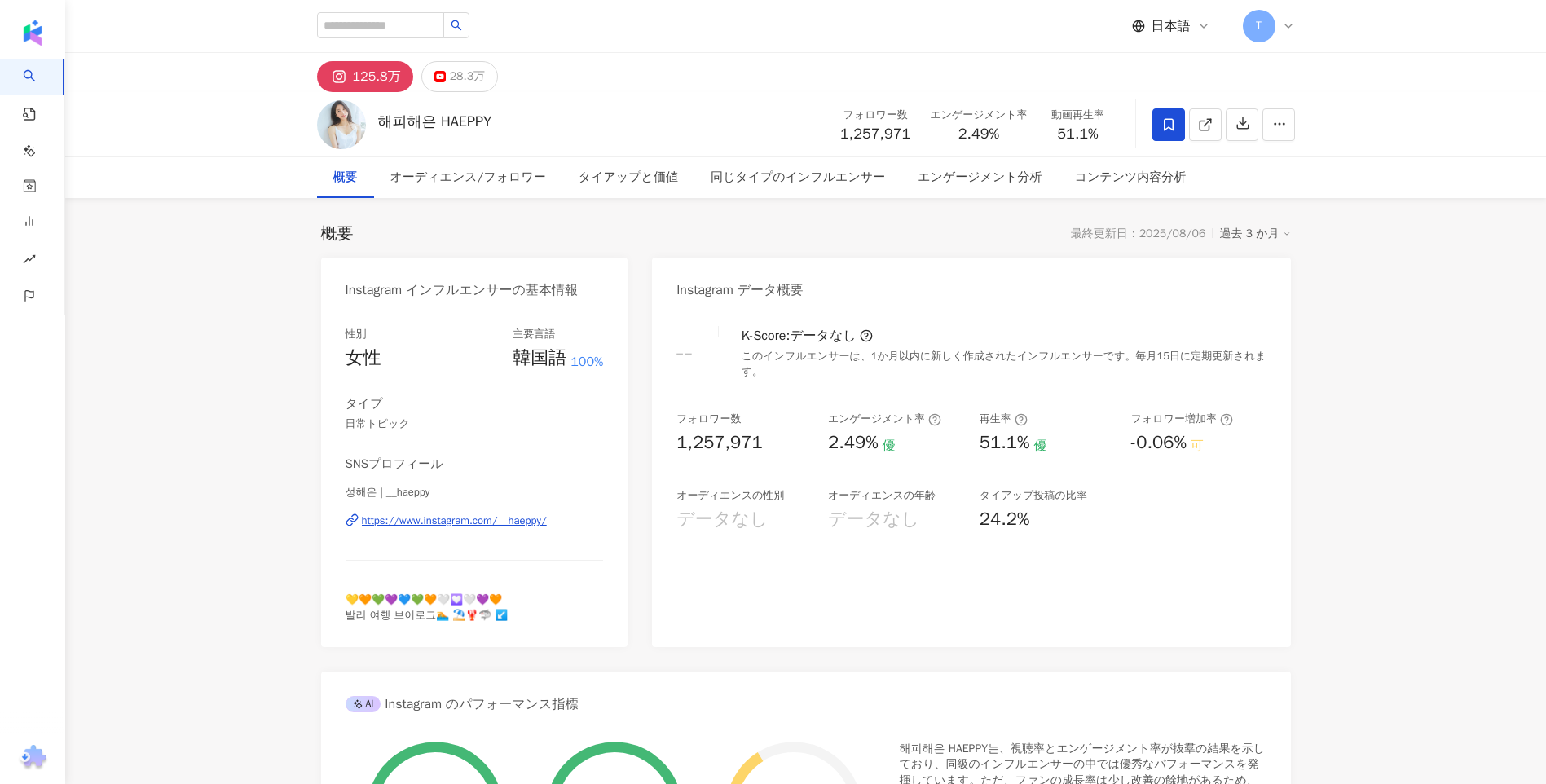 drag, startPoint x: 215, startPoint y: 334, endPoint x: 223, endPoint y: -13, distance: 347.09221 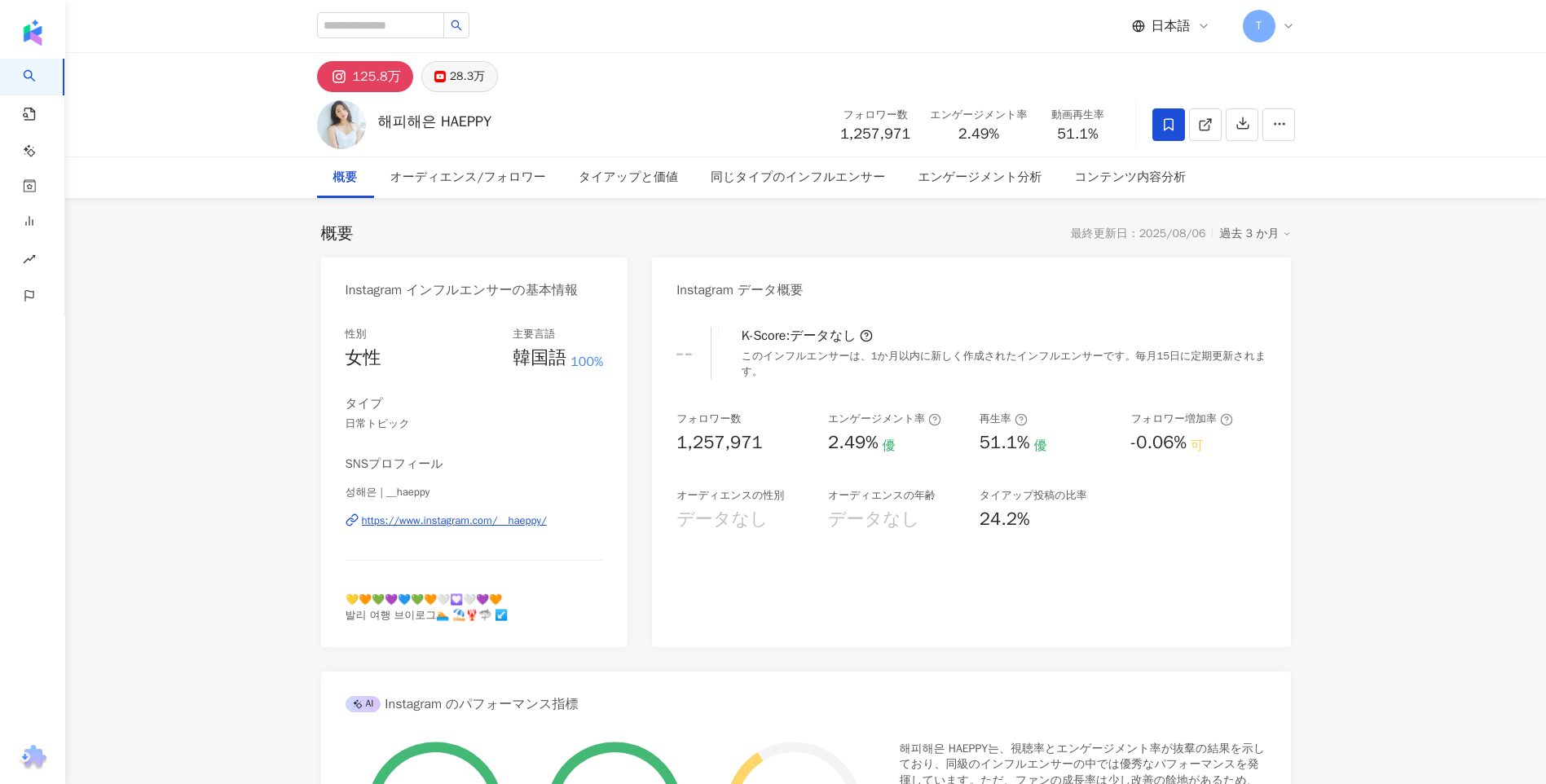 click on "28.3万" at bounding box center [460, 77] 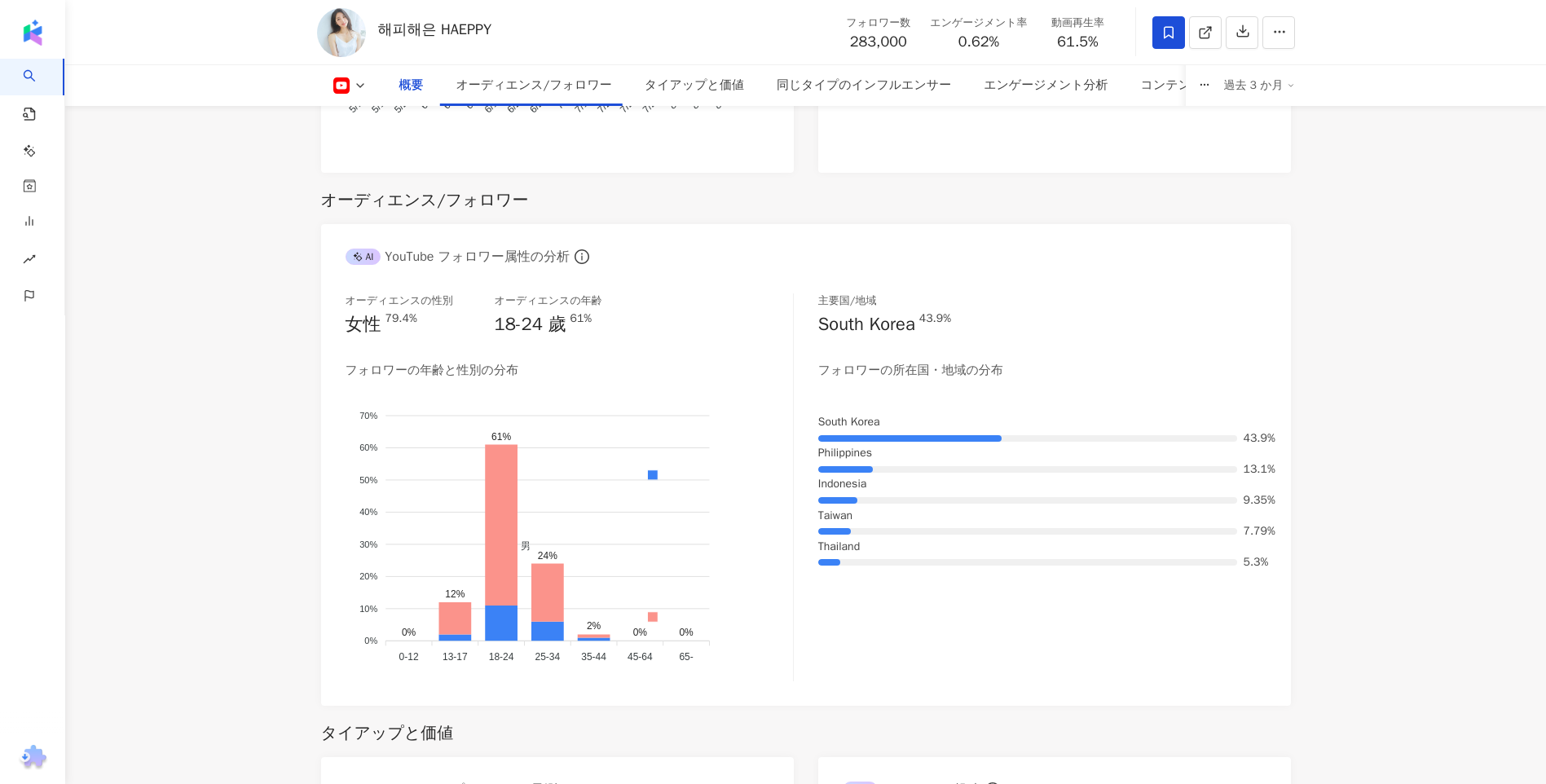 scroll, scrollTop: 1222, scrollLeft: 0, axis: vertical 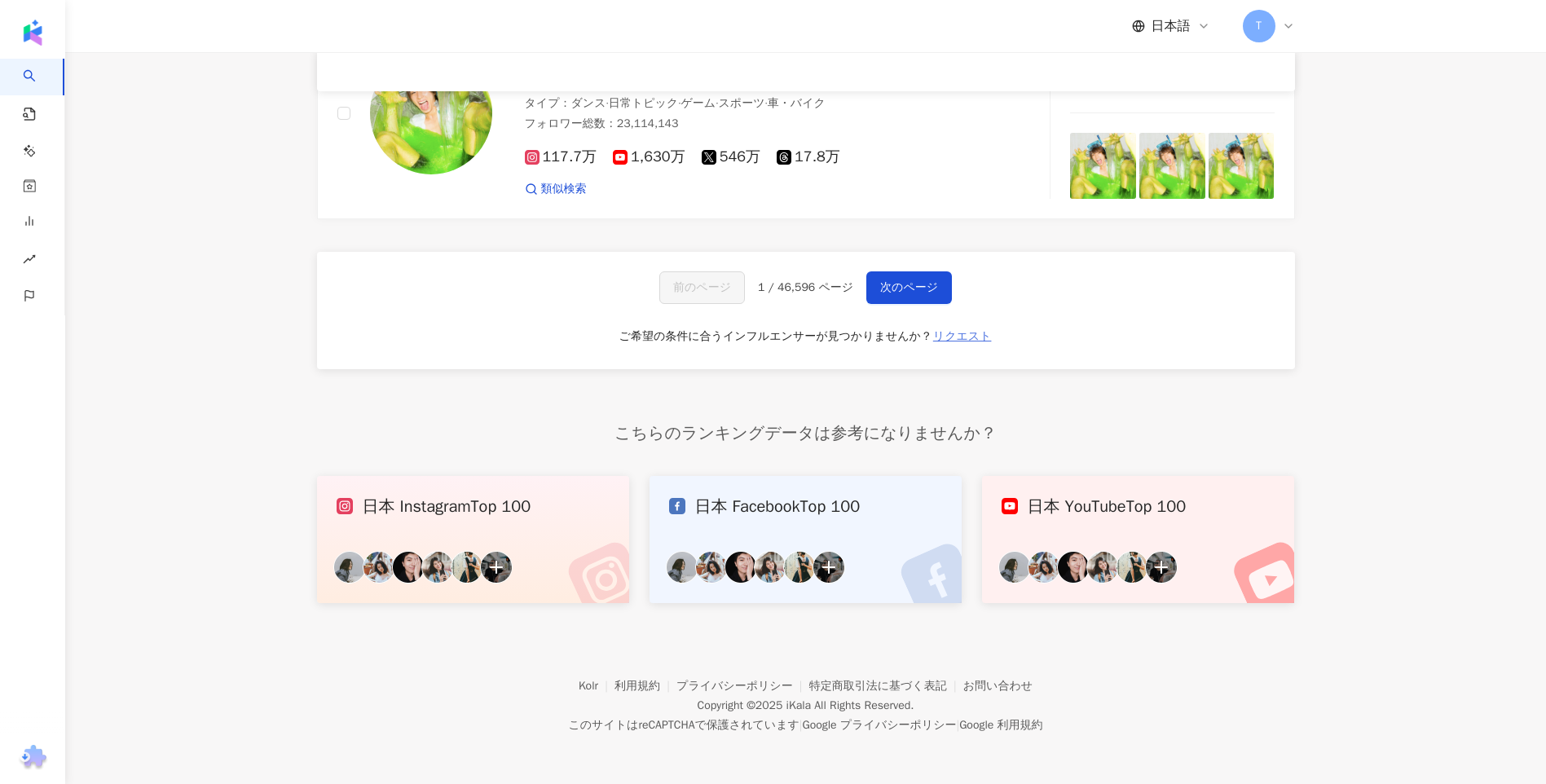 click on "リクエスト" at bounding box center [962, 337] 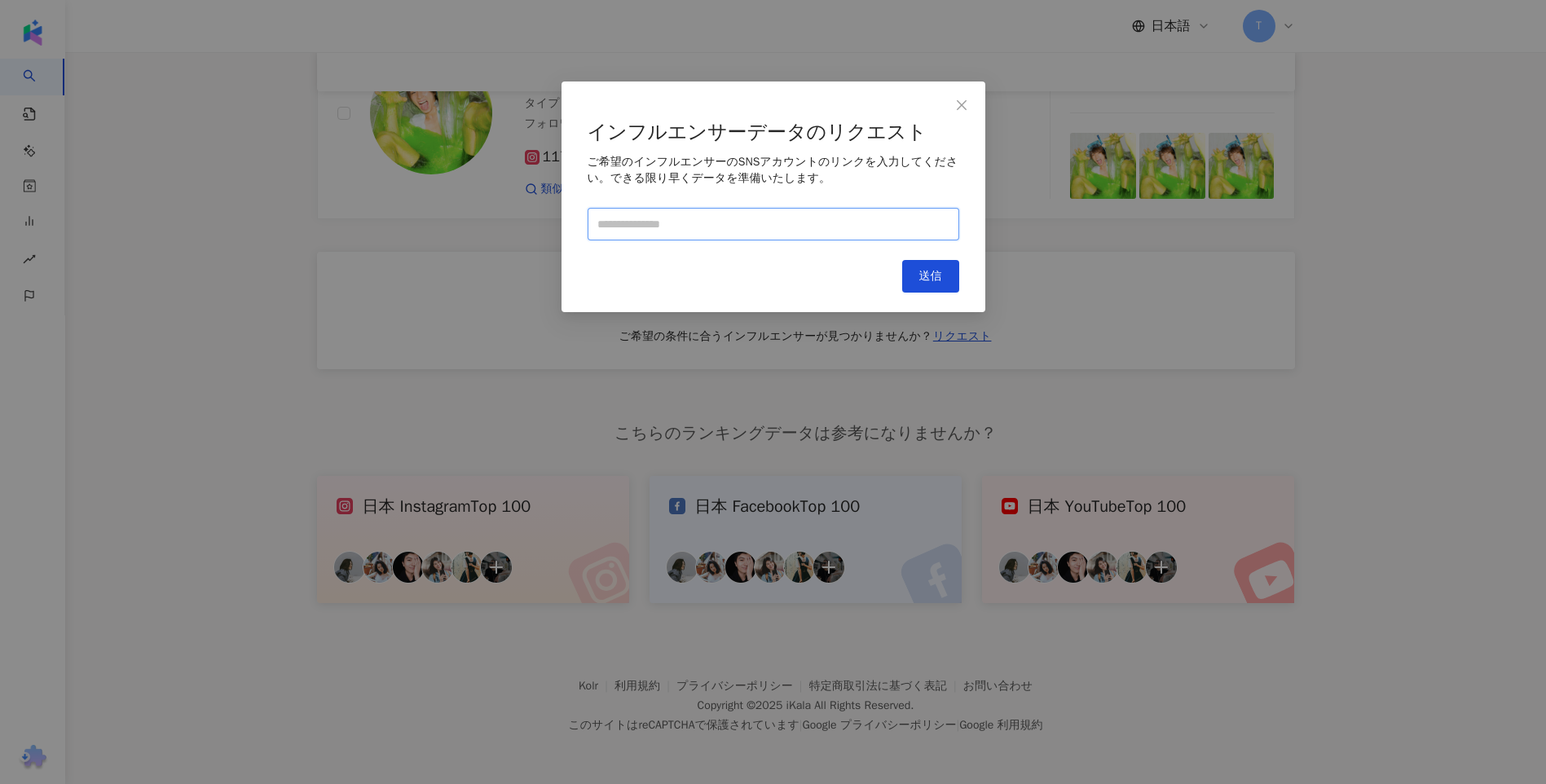 click at bounding box center [773, 224] 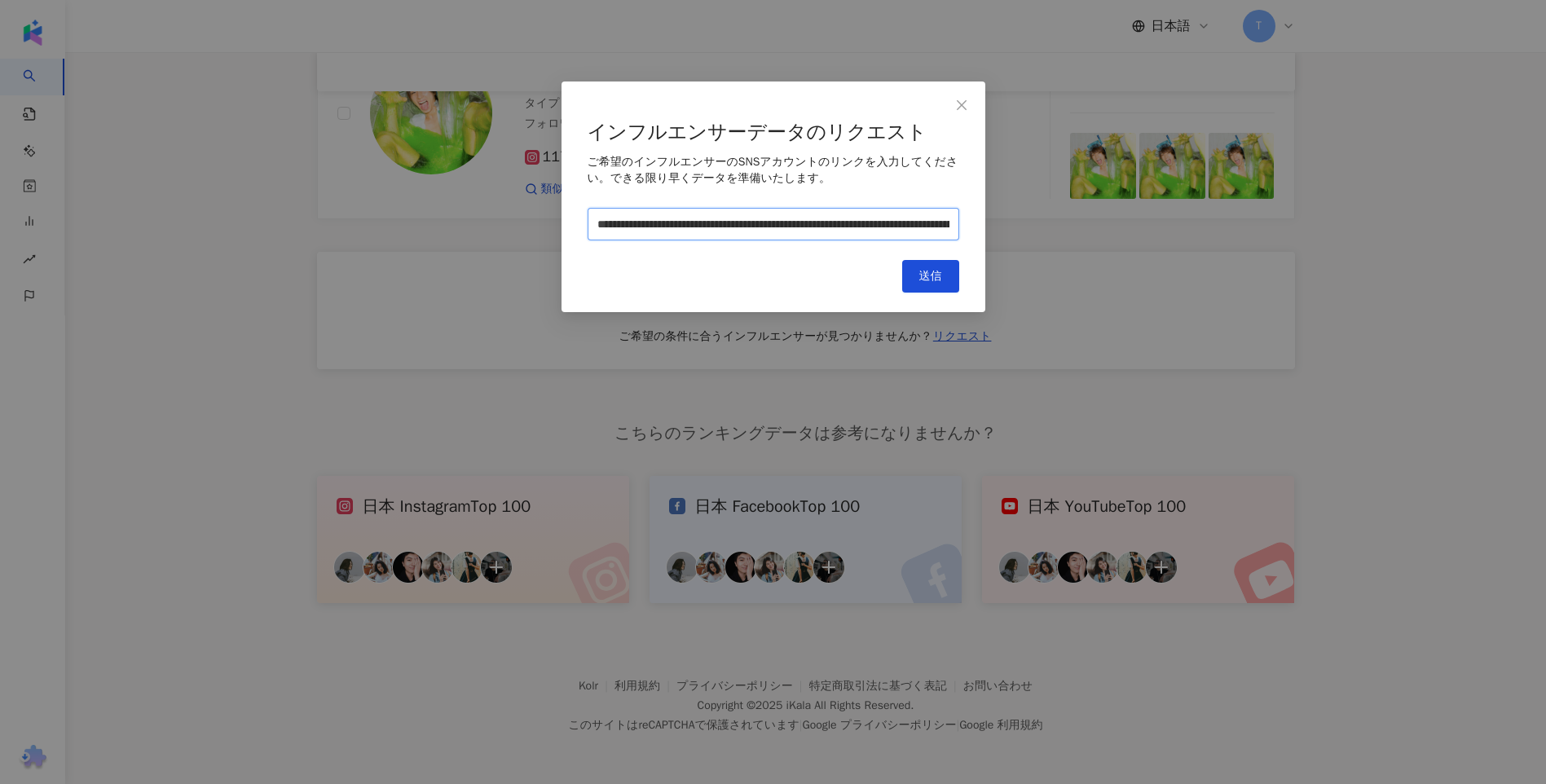 scroll, scrollTop: 0, scrollLeft: 226, axis: horizontal 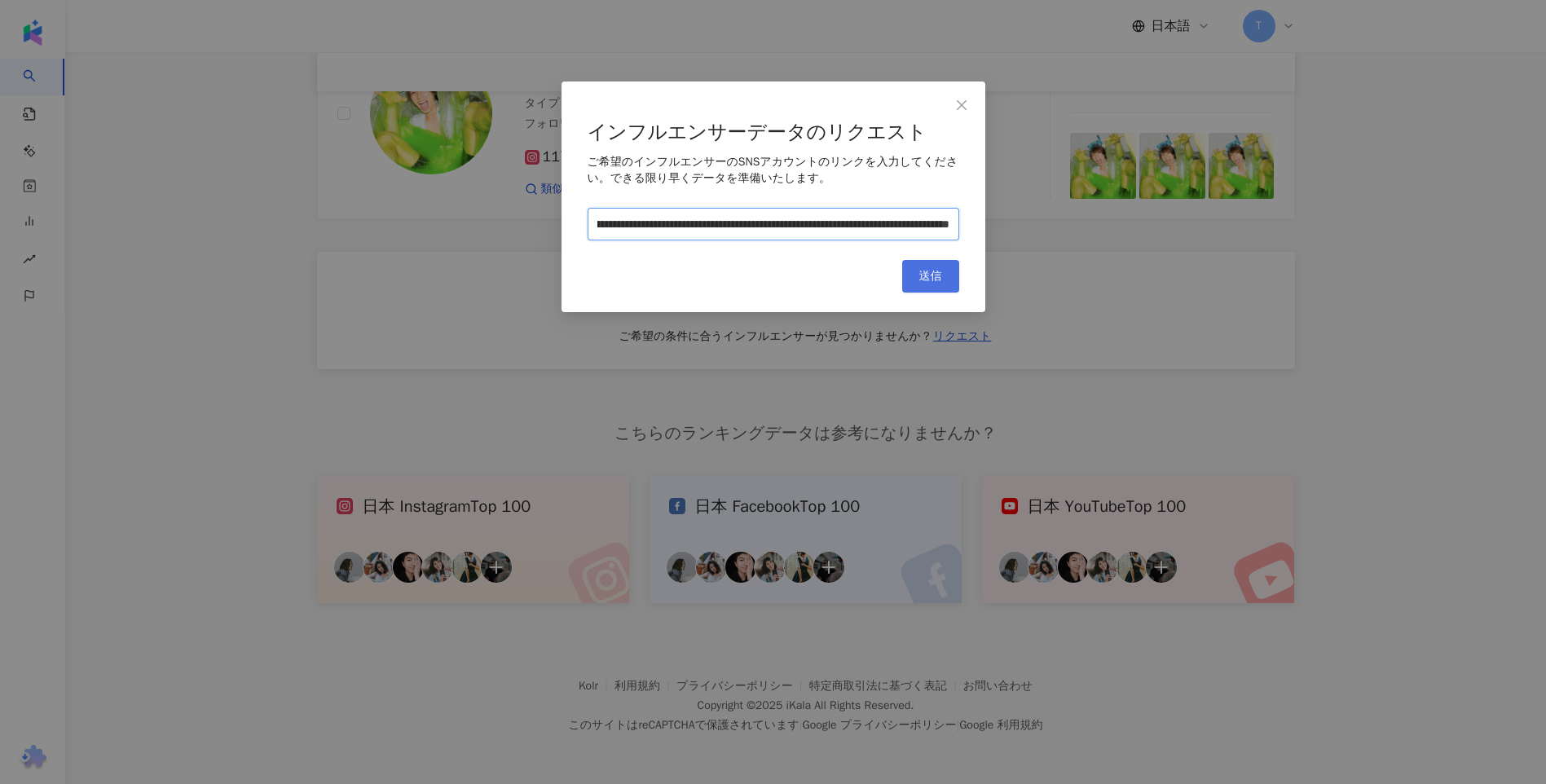 type on "**********" 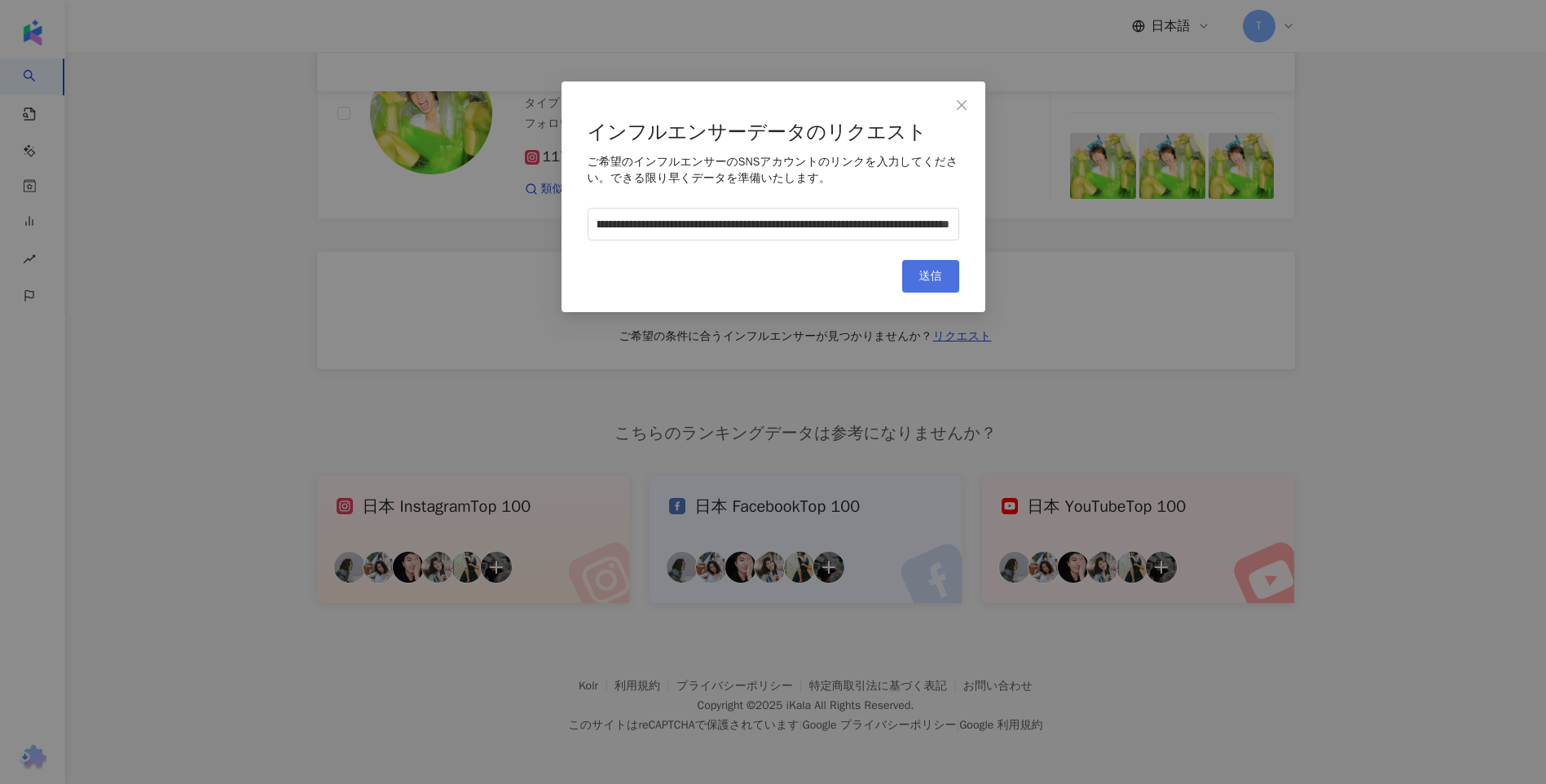 click on "送信" at bounding box center [931, 276] 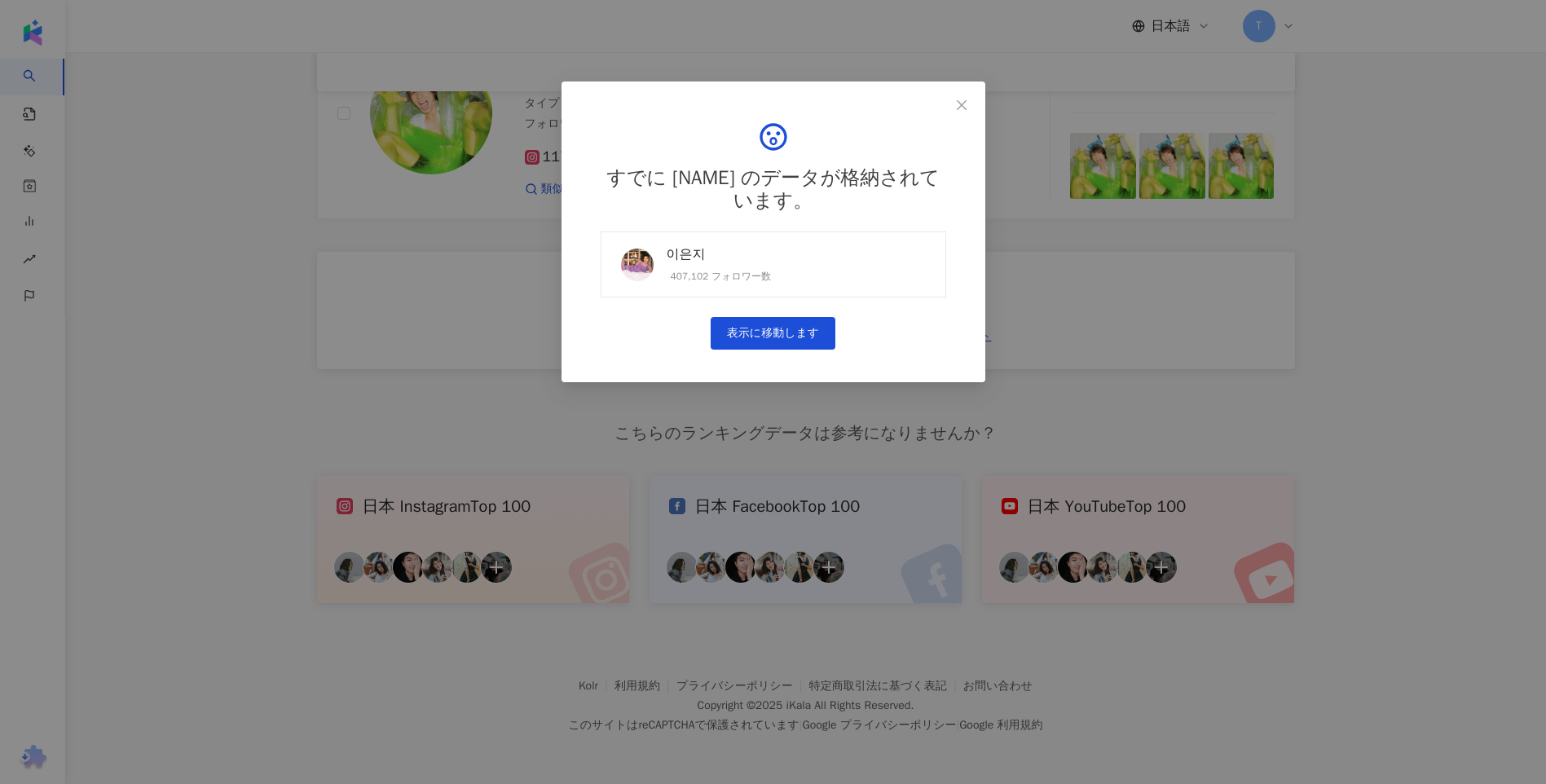click on "이은지 407,102   フォロワー数" at bounding box center [773, 264] 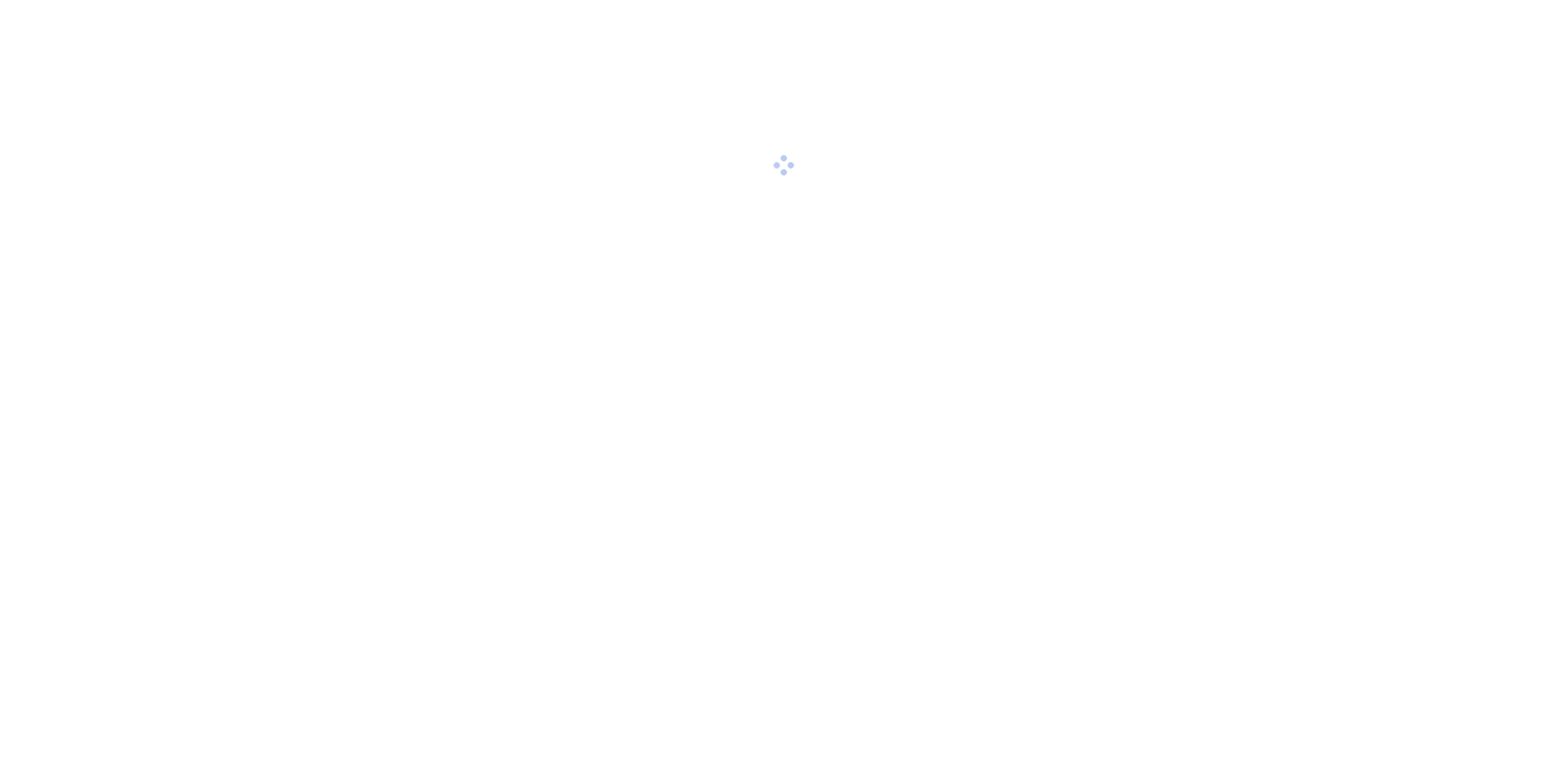 scroll, scrollTop: 0, scrollLeft: 0, axis: both 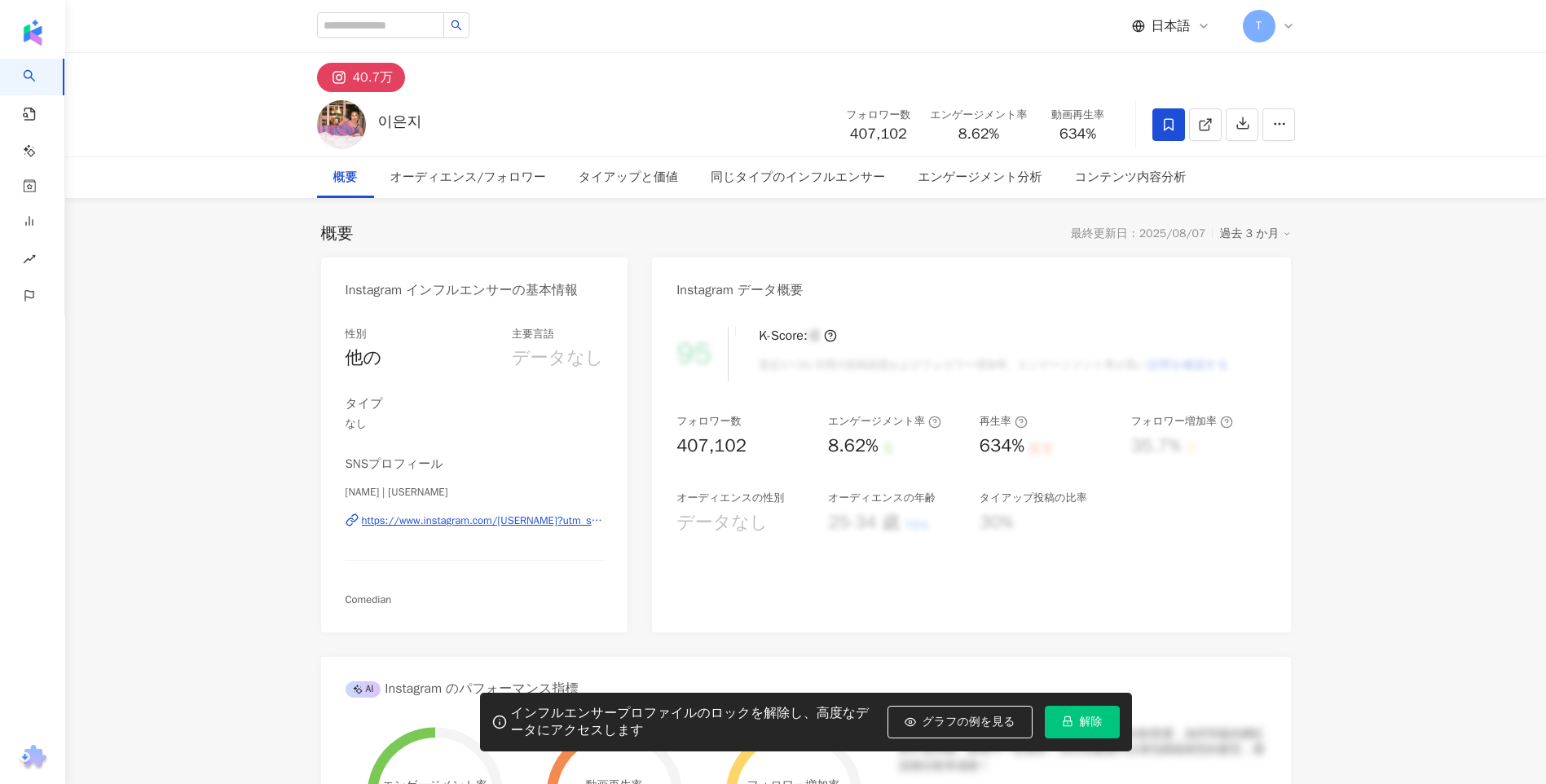 click 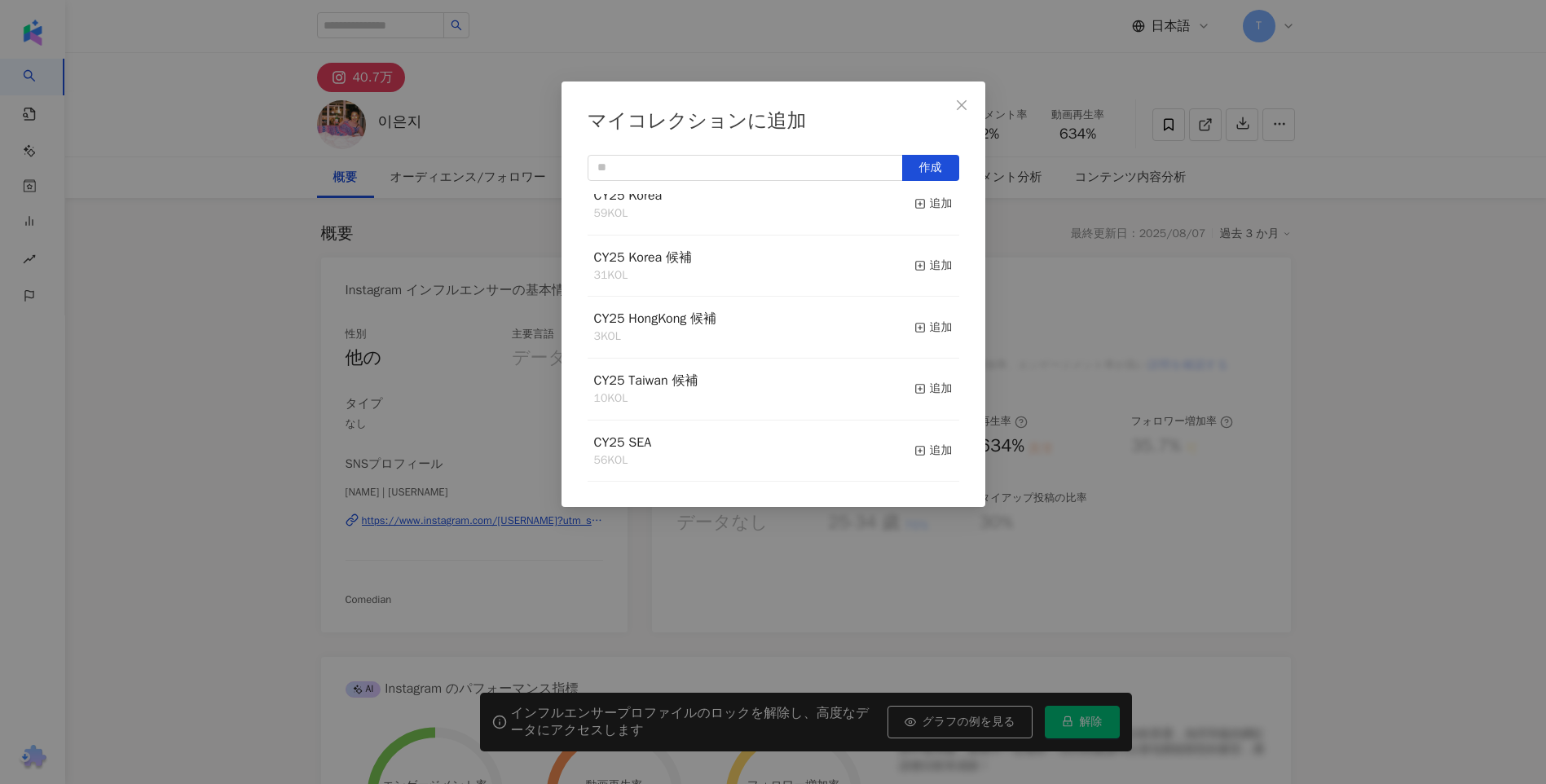 scroll, scrollTop: 0, scrollLeft: 0, axis: both 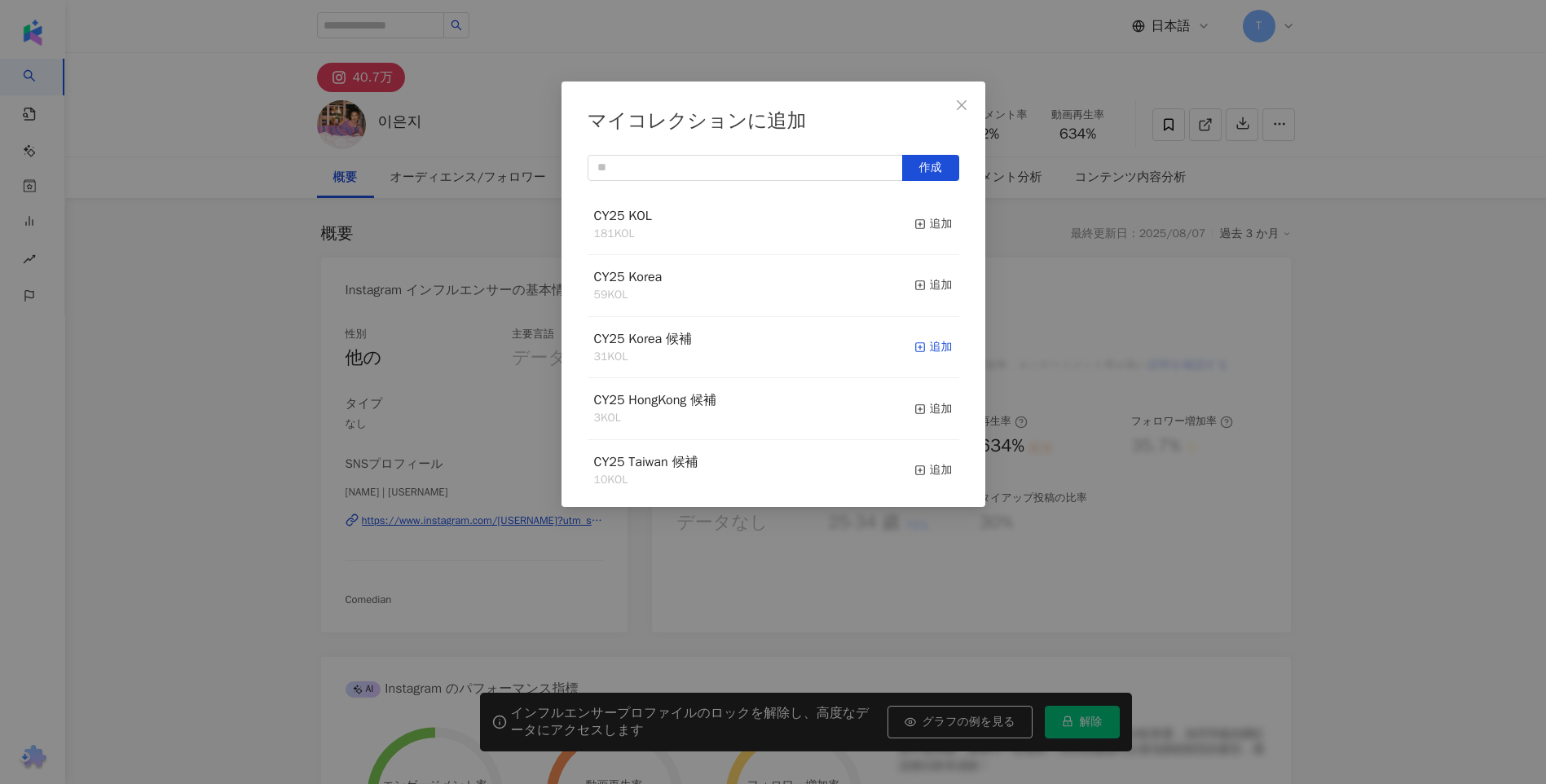 click on "追加" at bounding box center [933, 347] 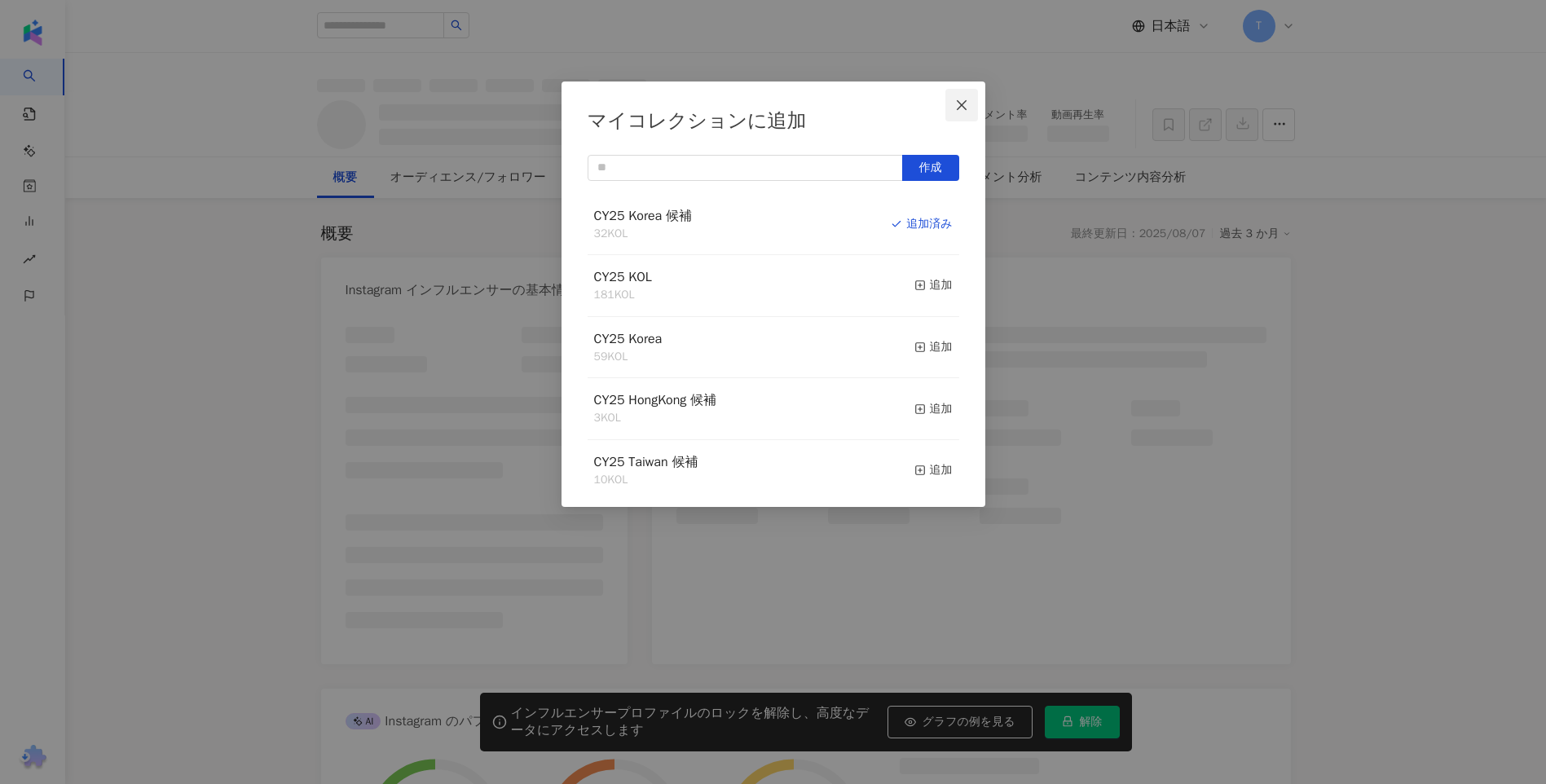 click at bounding box center [962, 105] 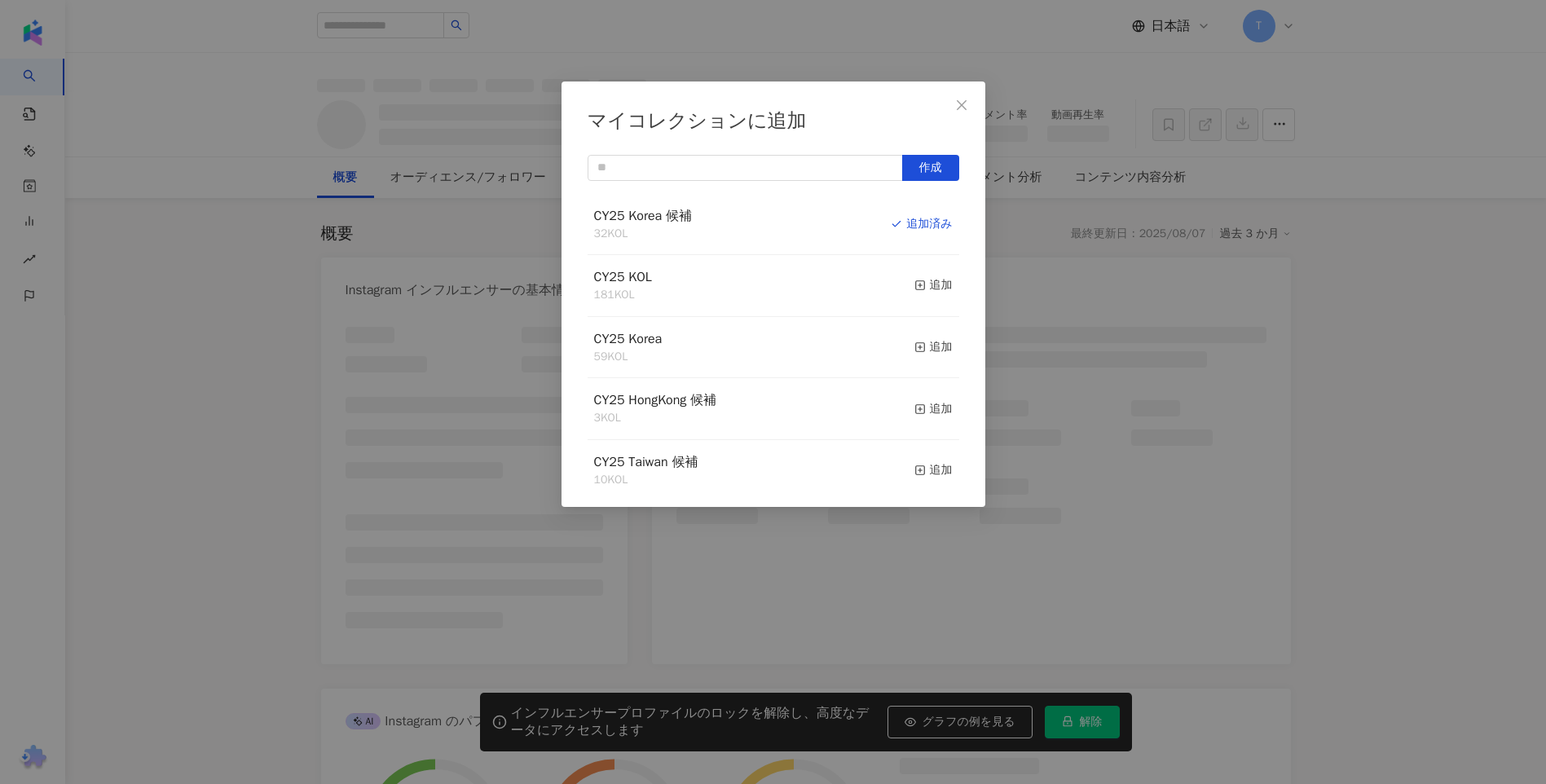 click on "マイコレクションに追加 作成 CY25 Korea 候補 32  KOL 追加済み CY25 KOL 181  KOL 追加 CY25 Korea 59  KOL 追加 CY25 HongKong 候補 3  KOL 追加 CY25 Taiwan 候補 10  KOL 追加 CY25 SEA 56  KOL 追加 CY25 Taiwan 47  KOL 追加 CY24 Korea 56  KOL 追加 2024KOL 169  KOL 追加 USJ 3  KOL 追加" at bounding box center [773, 392] 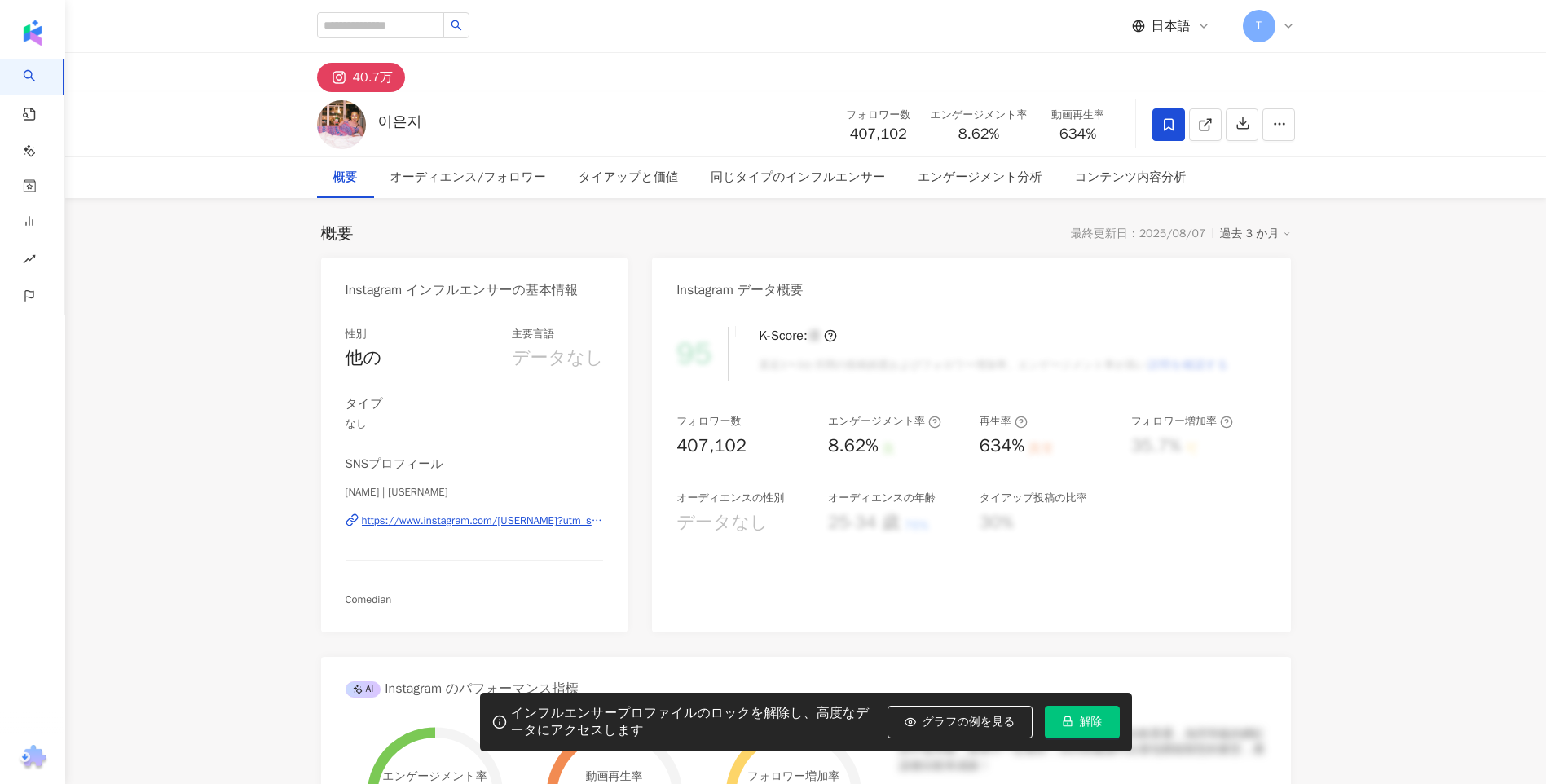 click on "解除" at bounding box center [1091, 722] 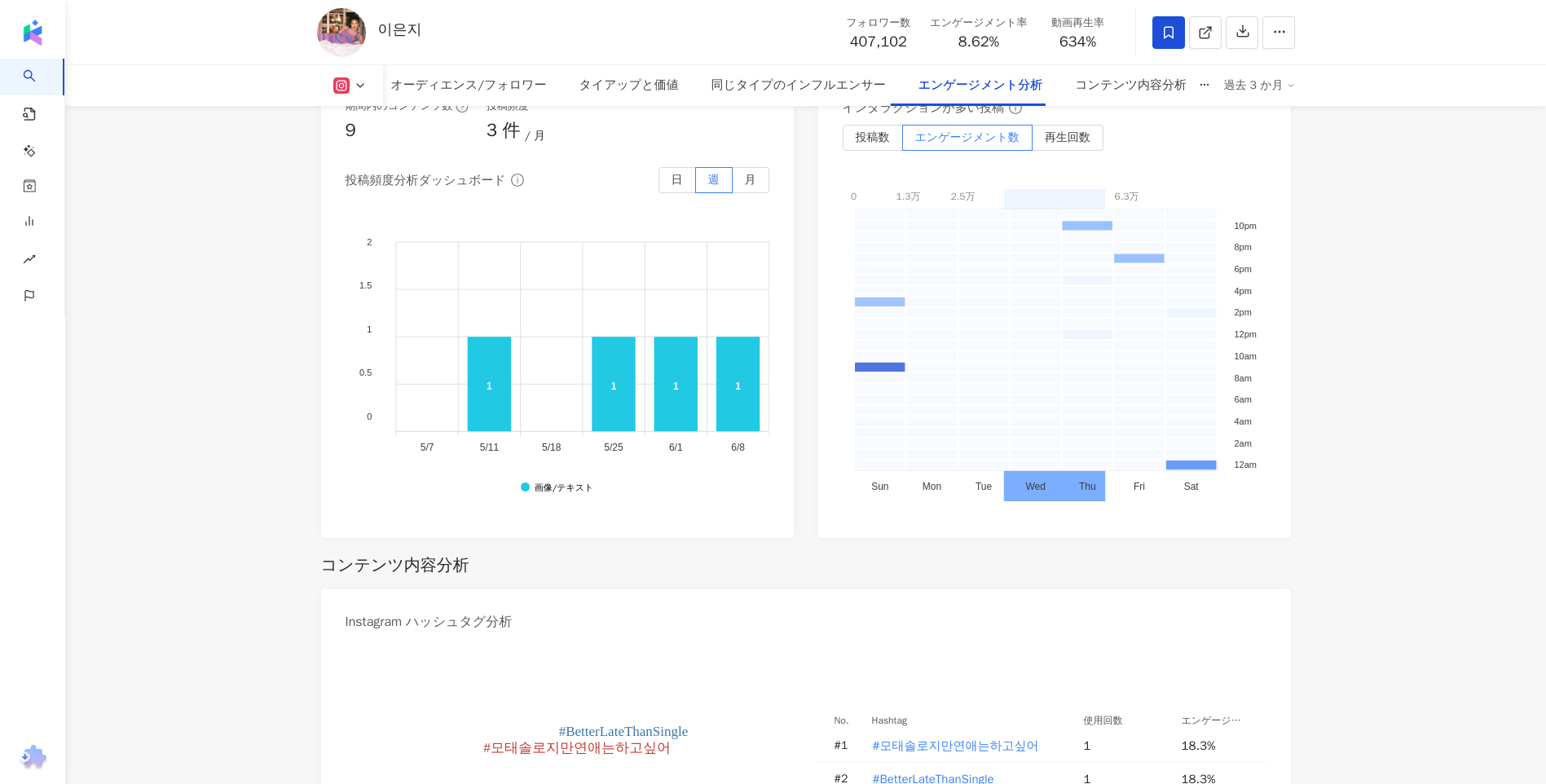 scroll, scrollTop: 3949, scrollLeft: 0, axis: vertical 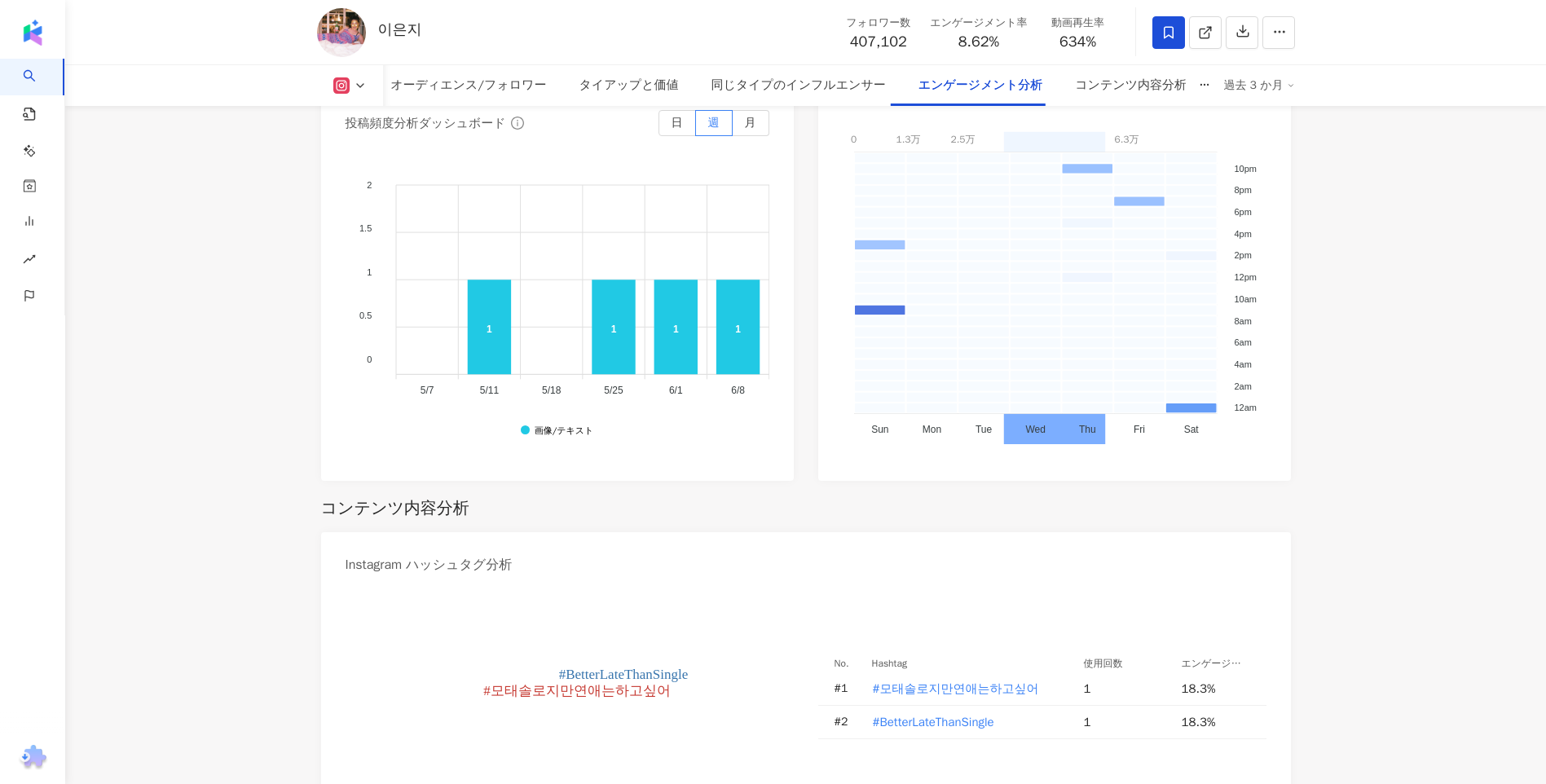click 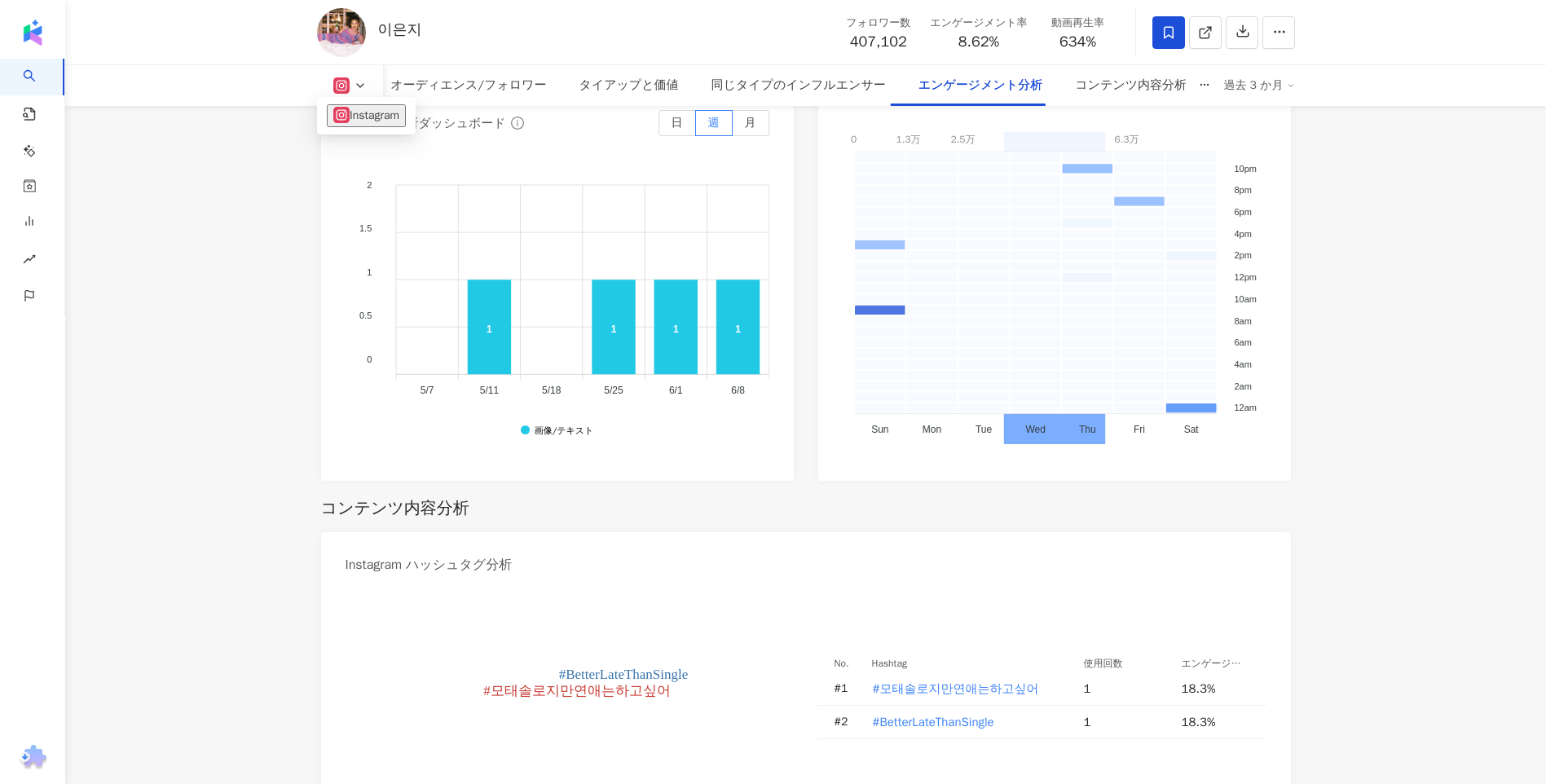 click 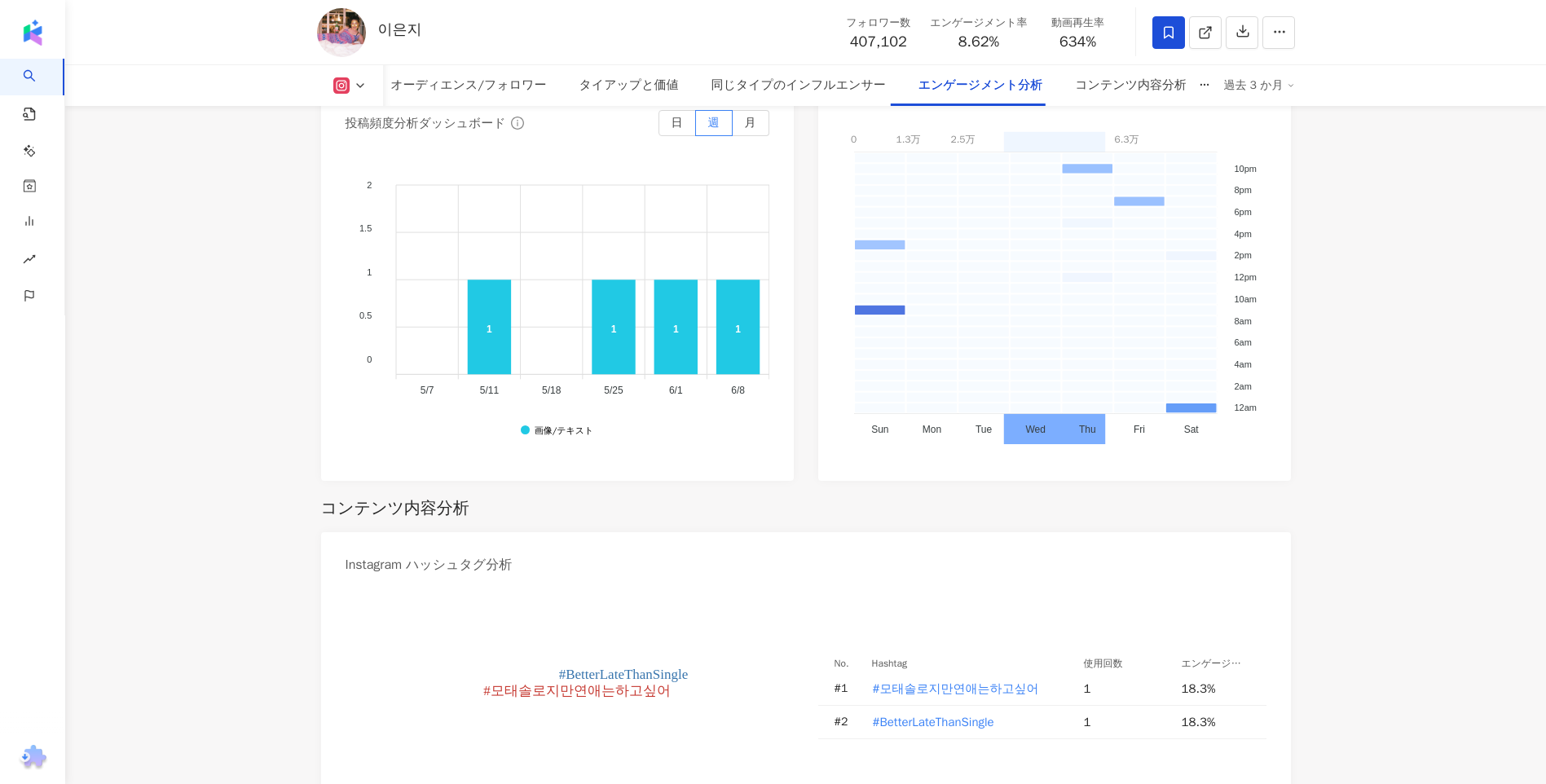 drag, startPoint x: 1448, startPoint y: 278, endPoint x: 1351, endPoint y: -60, distance: 351.64329 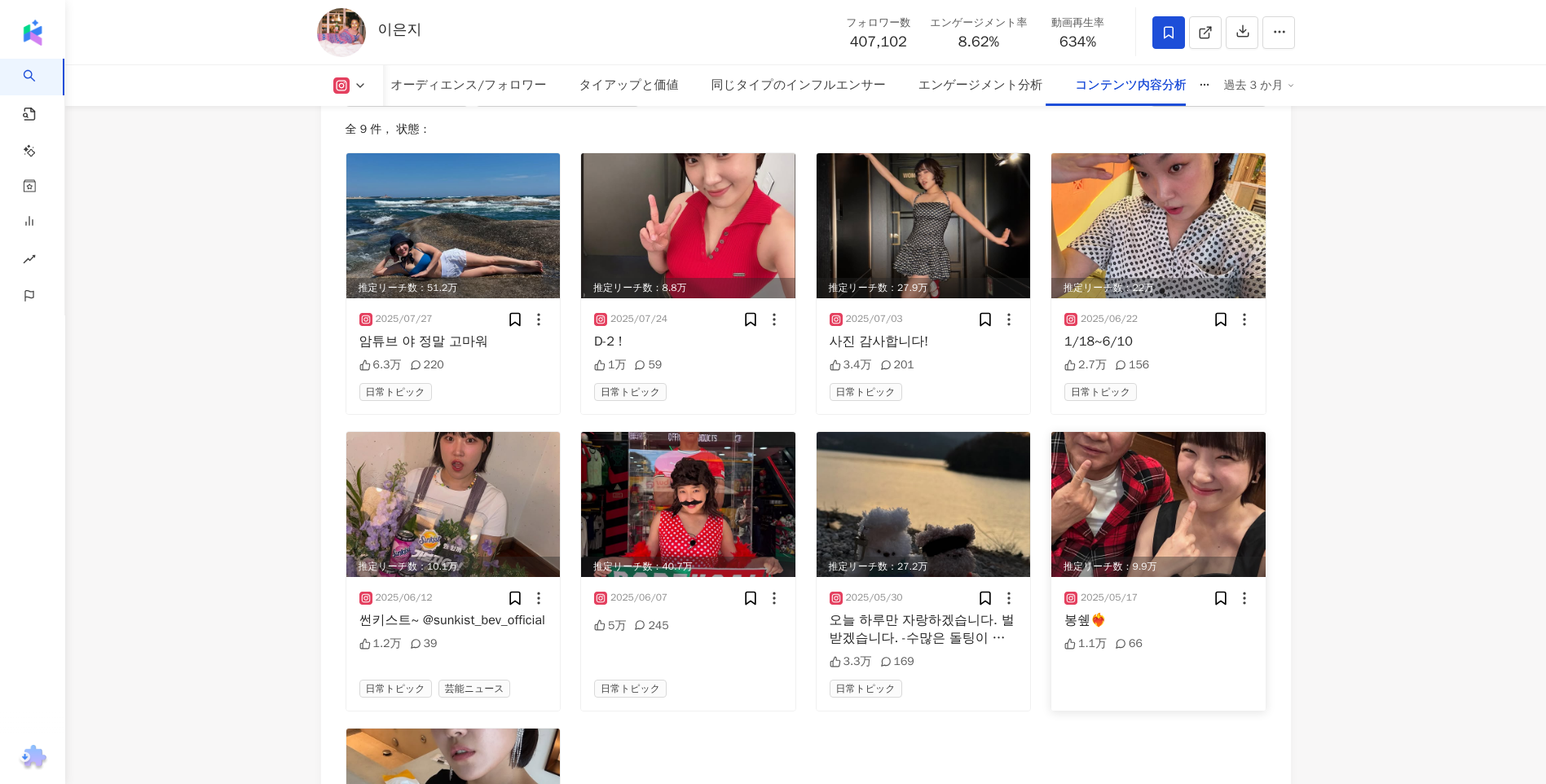 scroll, scrollTop: 4785, scrollLeft: 0, axis: vertical 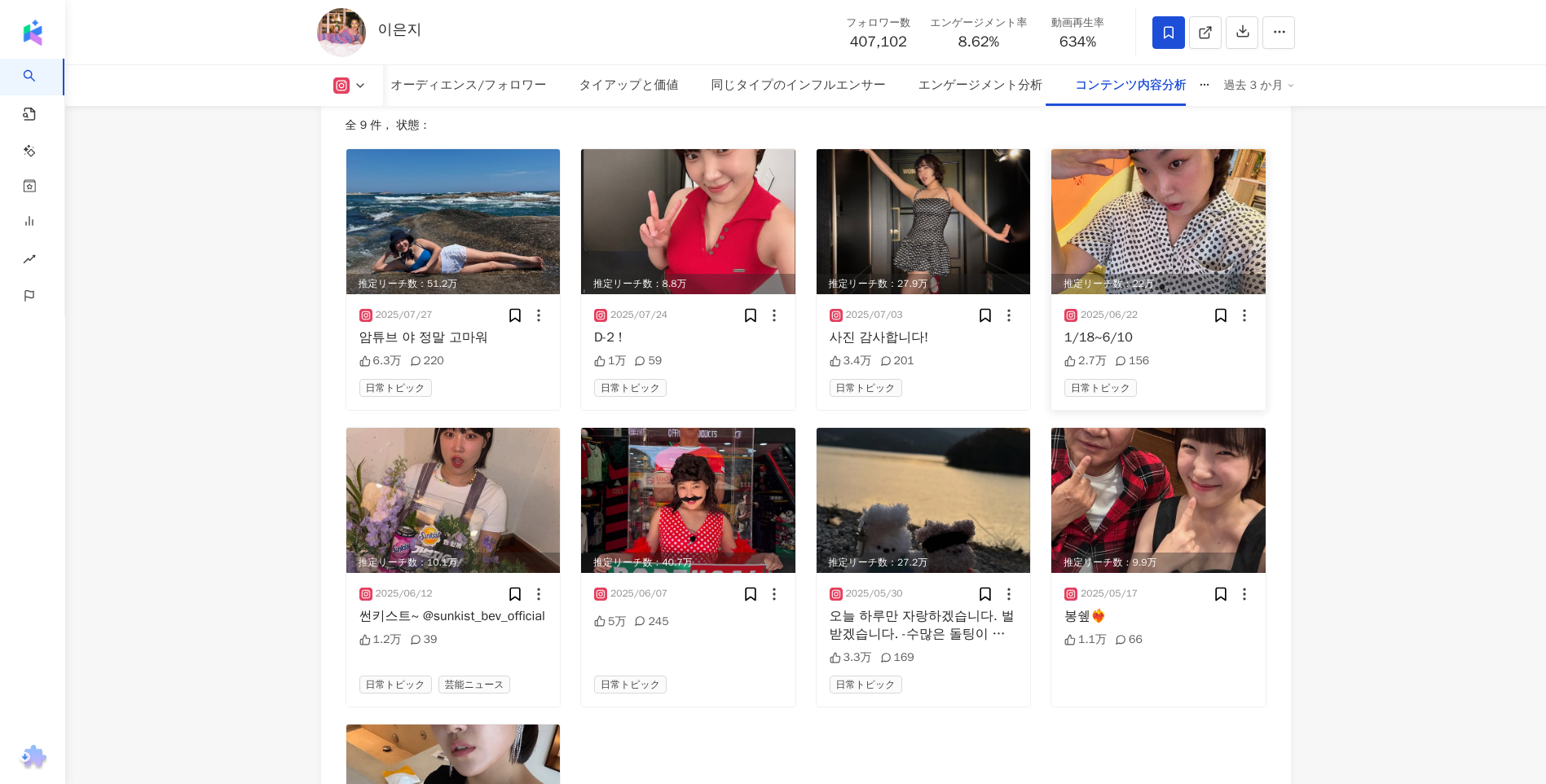 click at bounding box center [1158, 222] 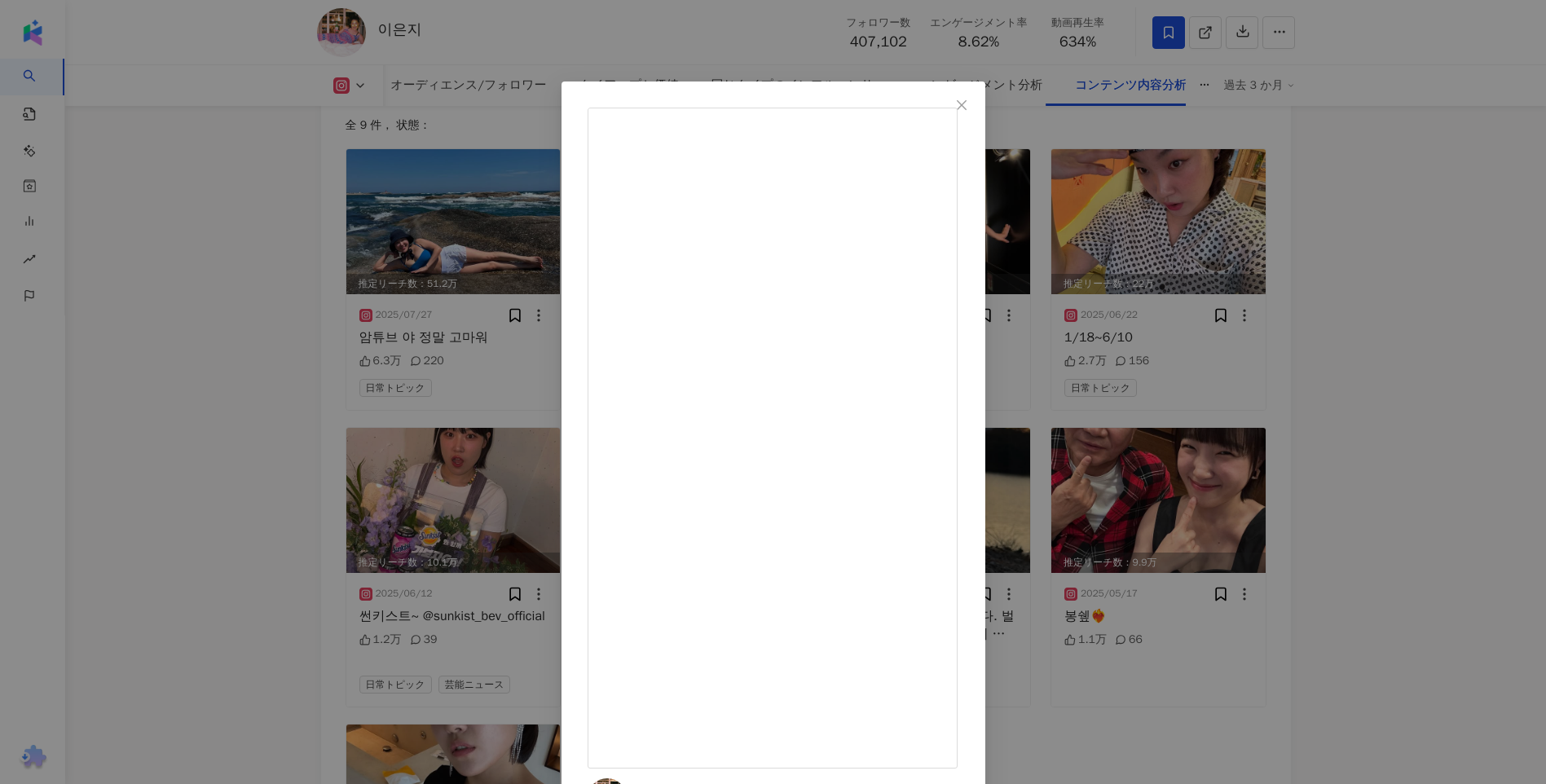 click on "이은지 2025/06/22 1/18~6/10 2.7万 156 元の投稿を表示" at bounding box center (773, 392) 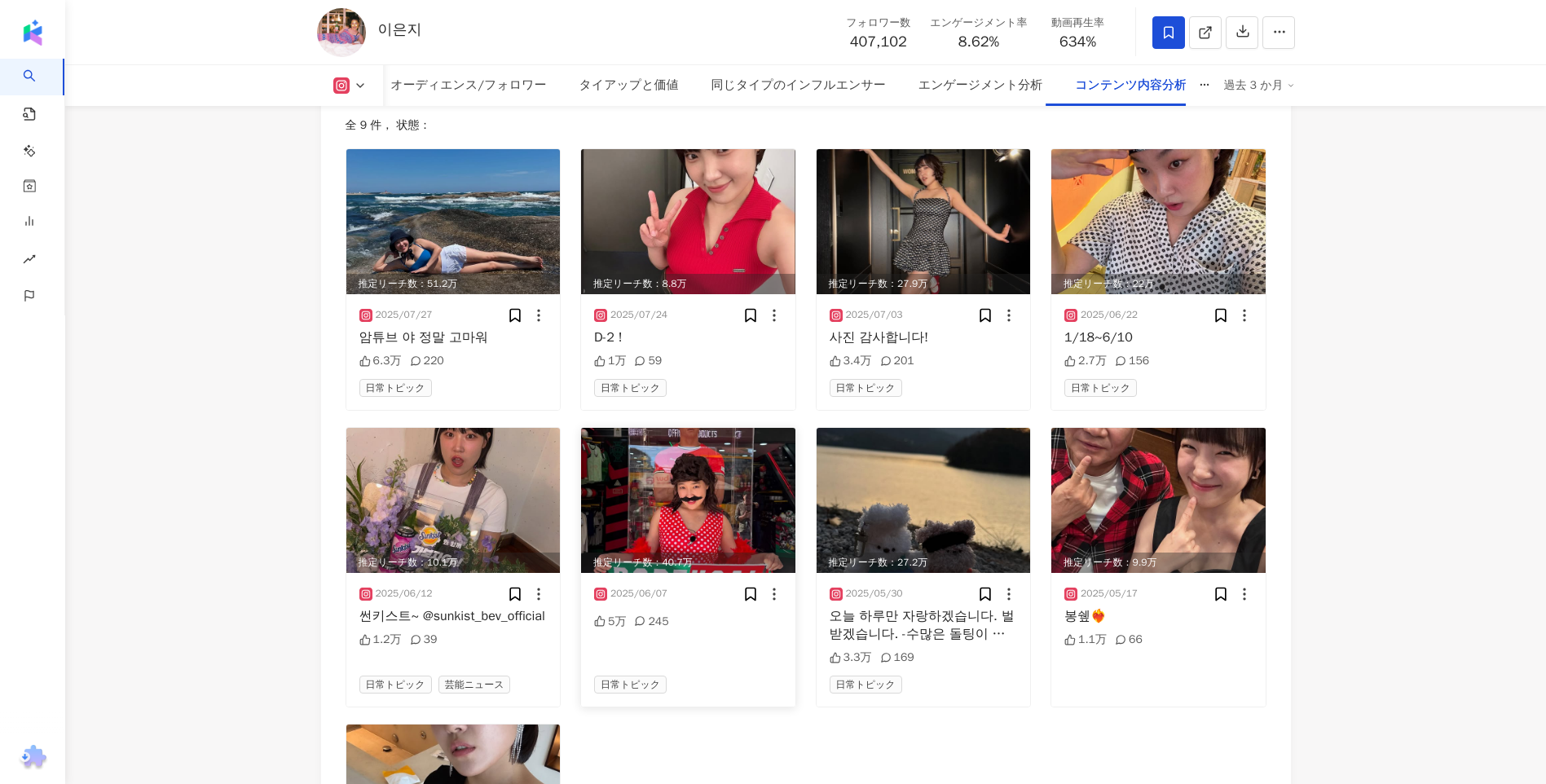 click at bounding box center (688, 500) 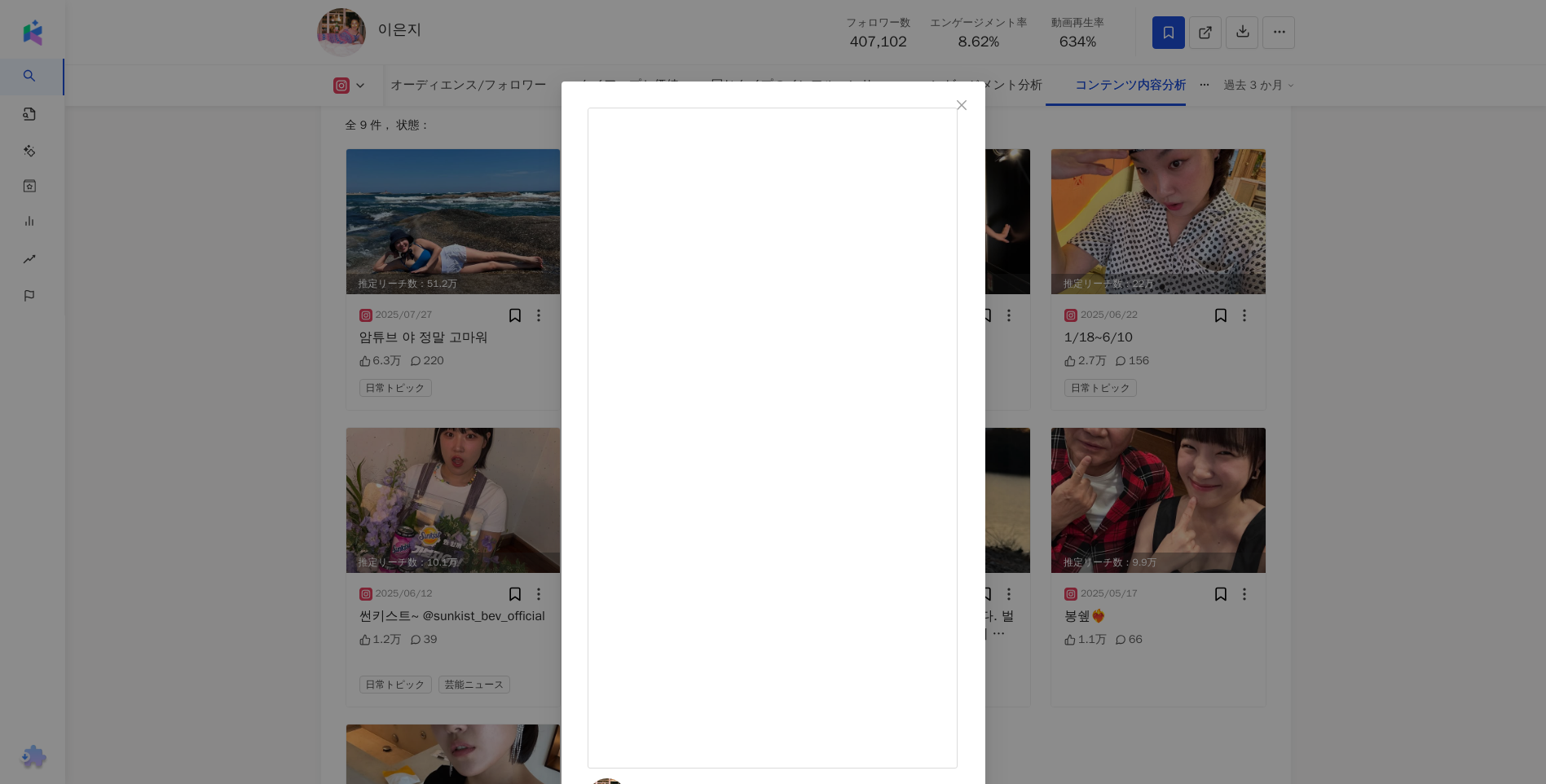 click on "이은지 2025/06/07 5万 245 元の投稿を表示" at bounding box center (773, 392) 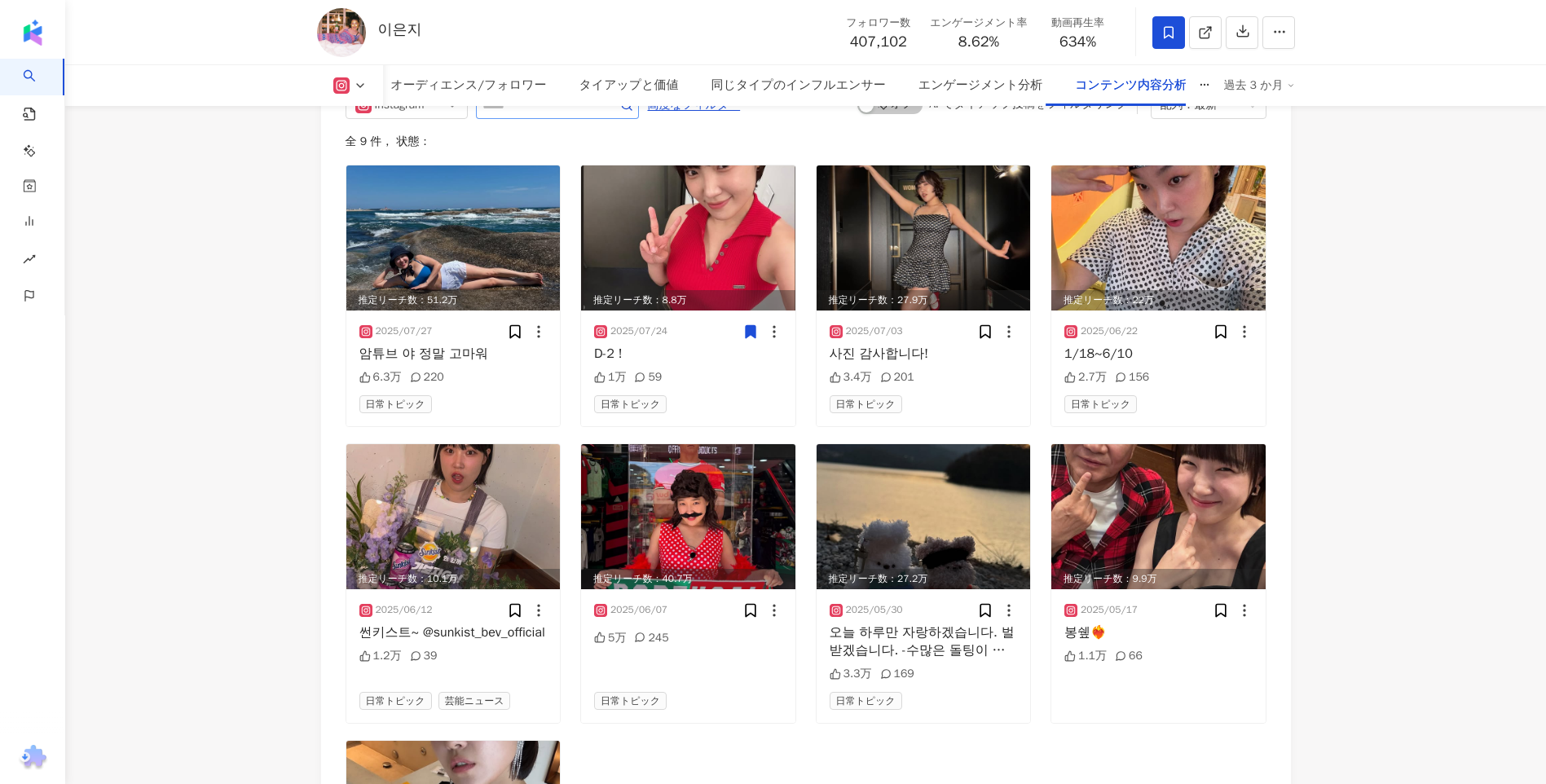 scroll, scrollTop: 4622, scrollLeft: 0, axis: vertical 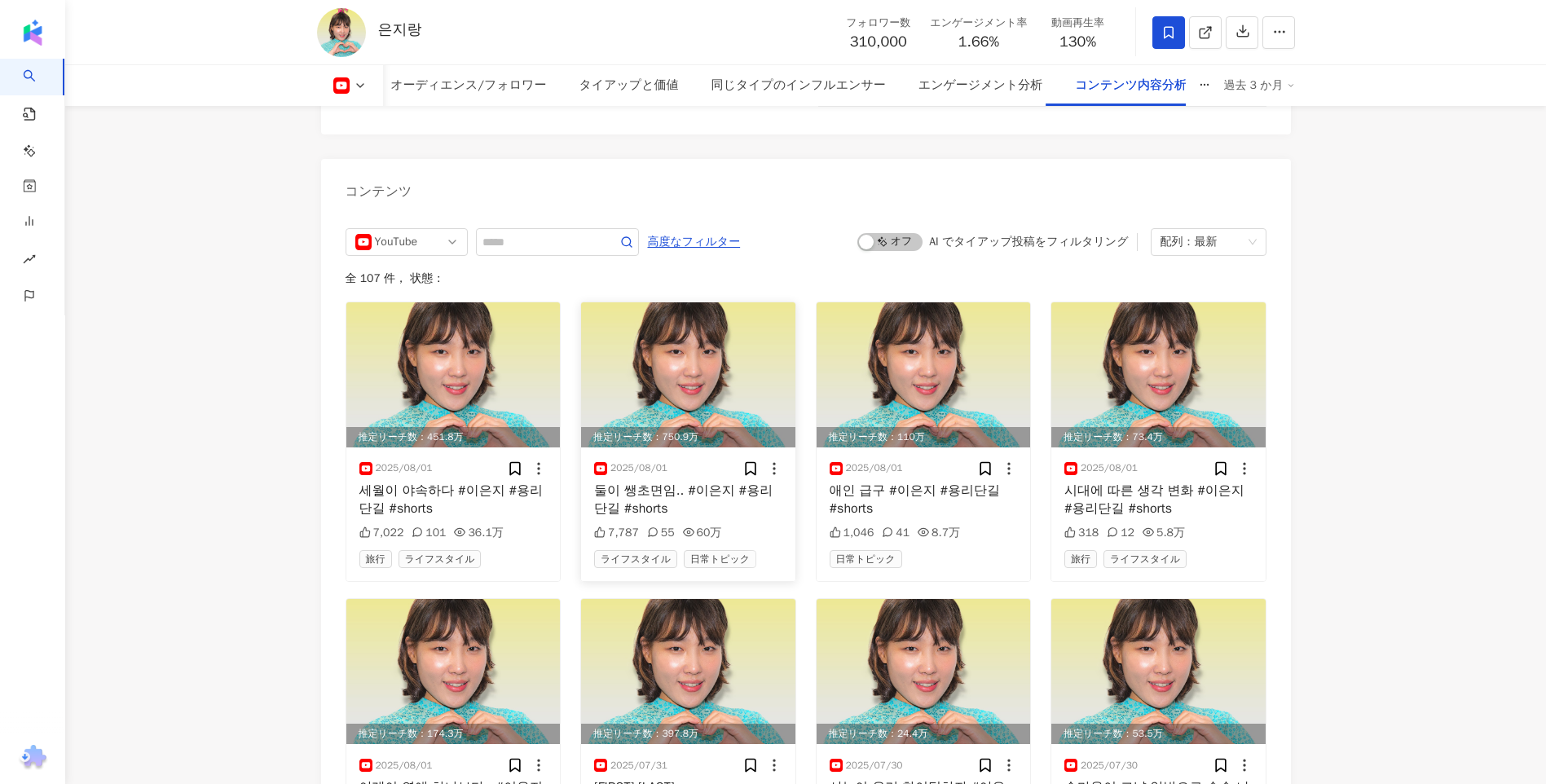 click on "2025/08/01 둘이 쌩초면임.. #이은지 #용리단길 #shorts 7,787 55 60万 ライフスタイル 日常トピック" at bounding box center (688, 514) 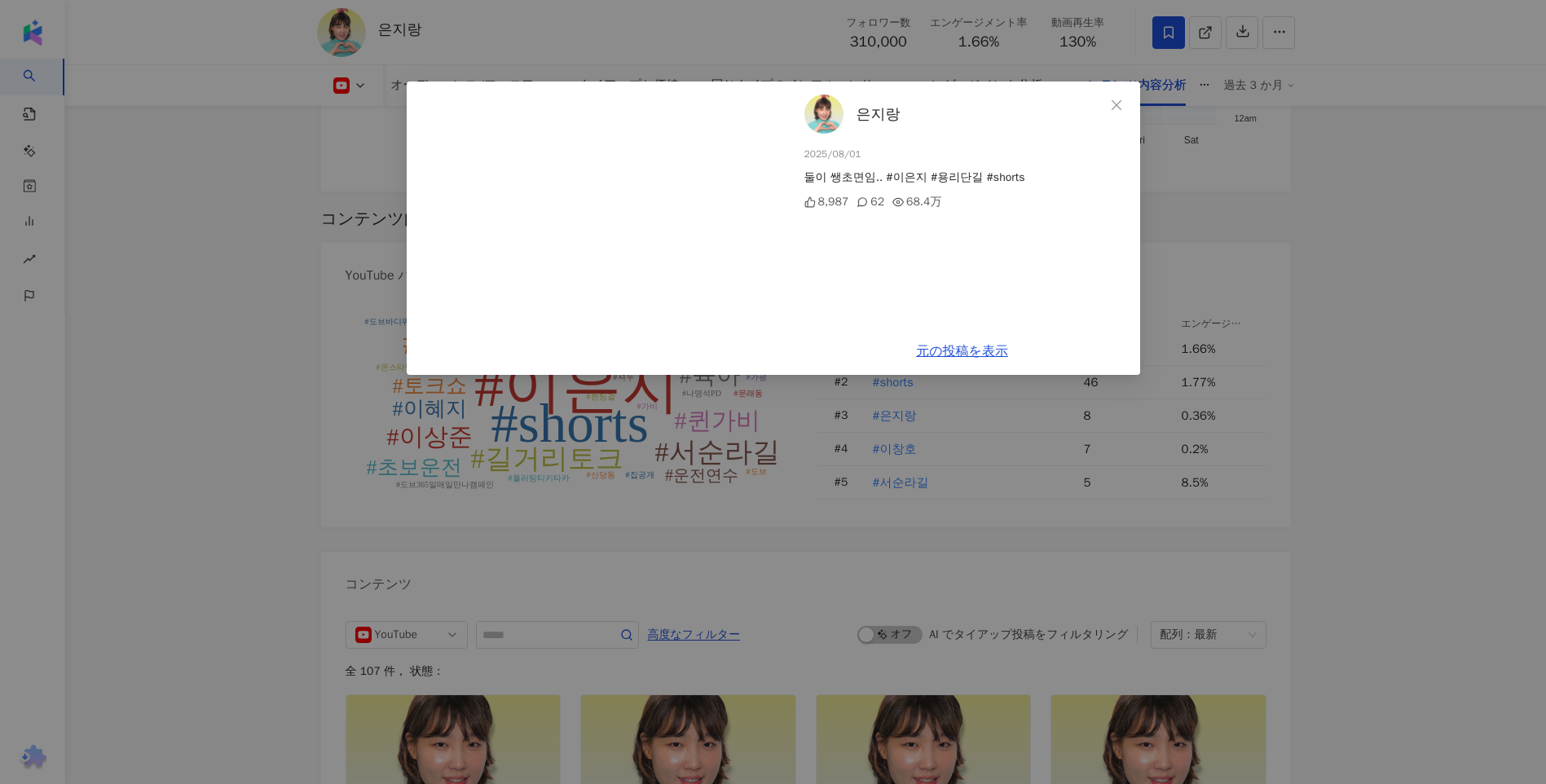 scroll, scrollTop: 4238, scrollLeft: 0, axis: vertical 